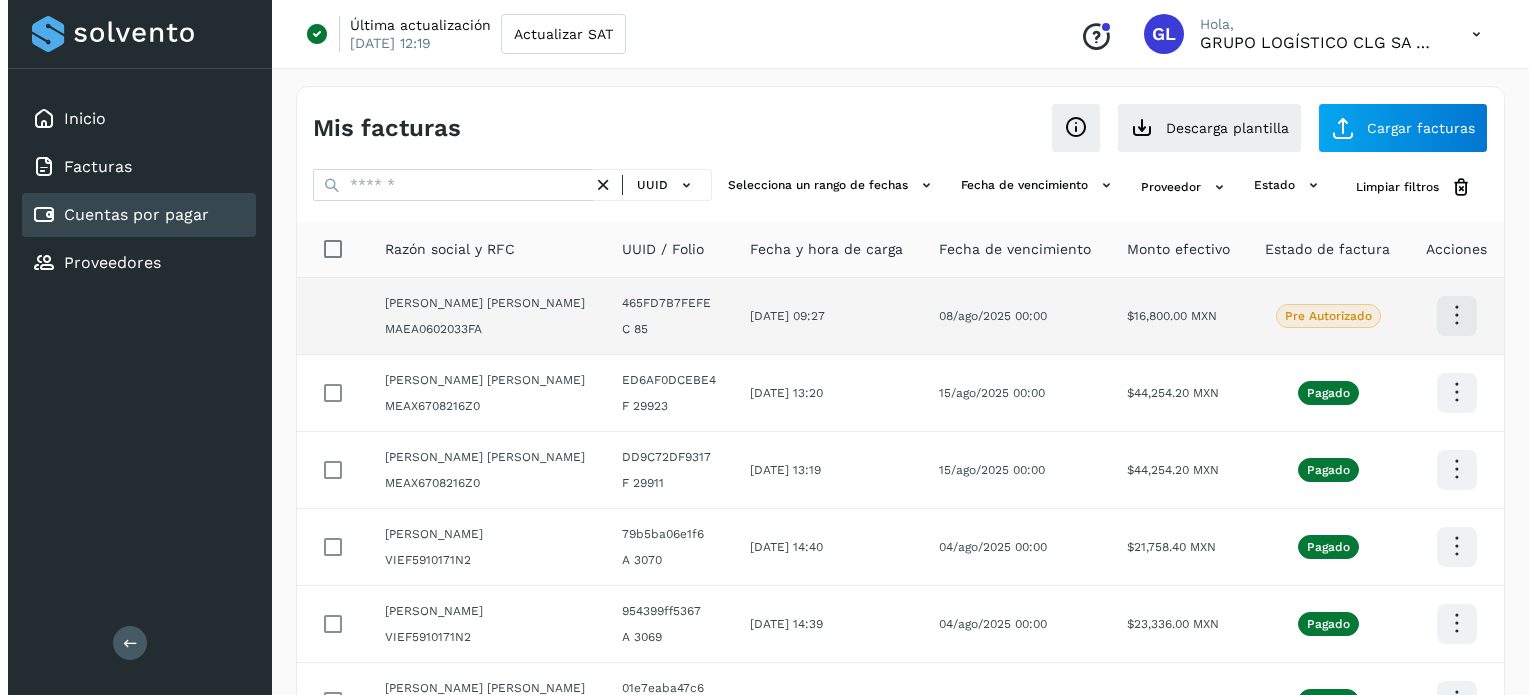 scroll, scrollTop: 40, scrollLeft: 0, axis: vertical 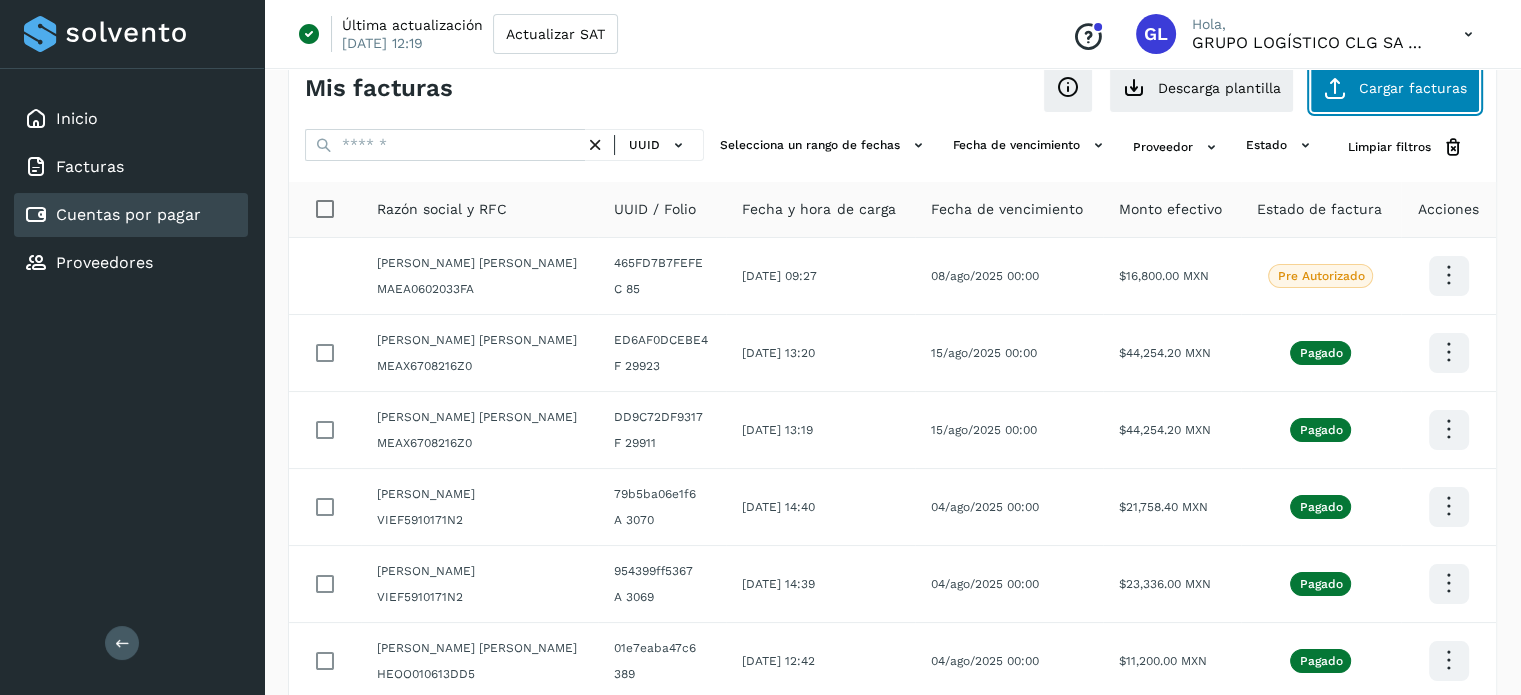click on "Cargar facturas" 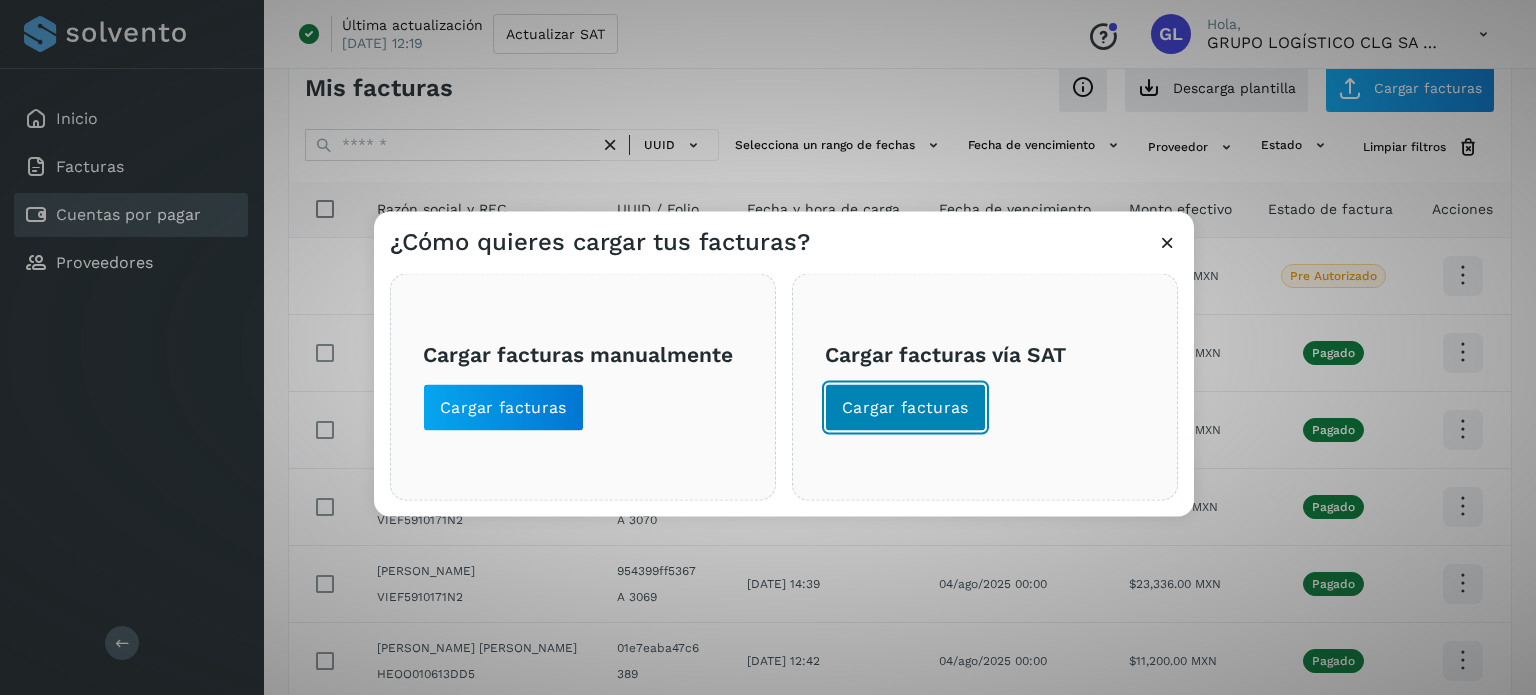 click on "Cargar facturas" at bounding box center [905, 407] 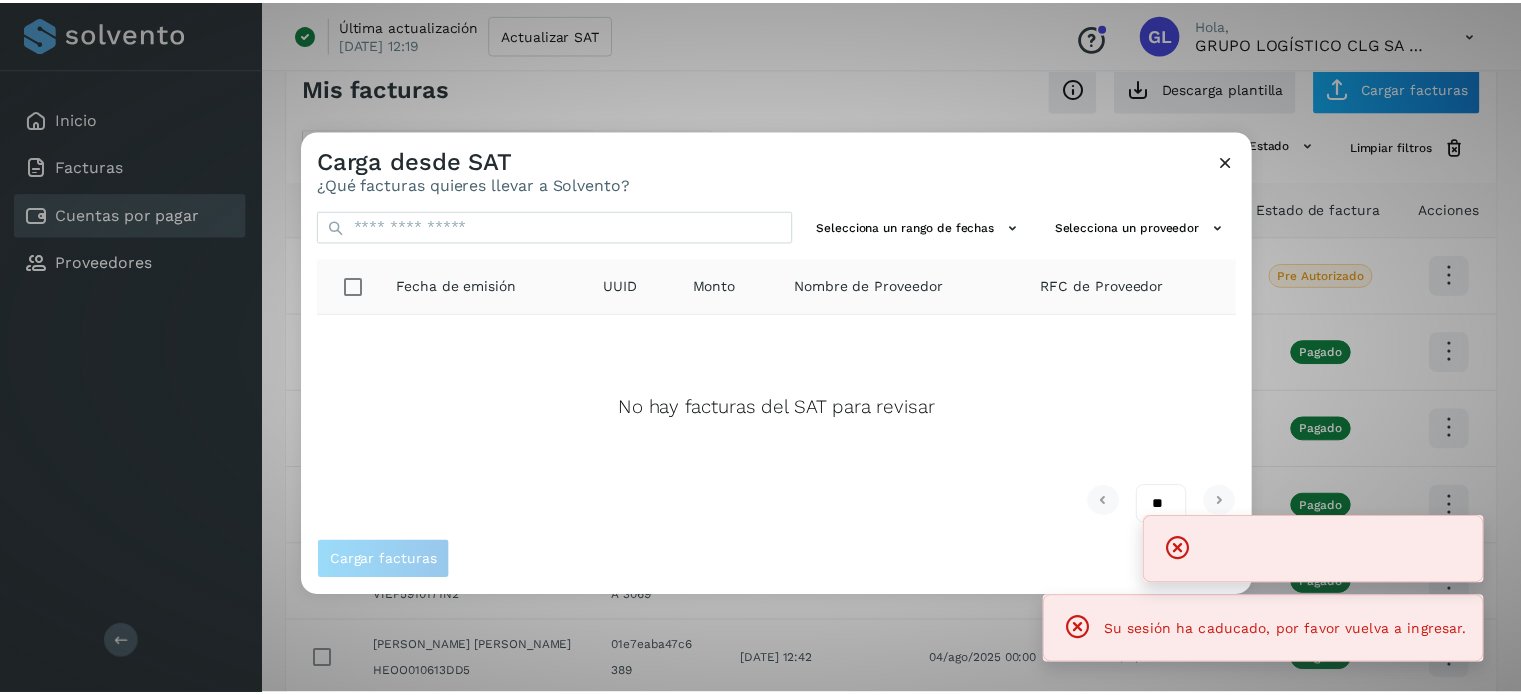 scroll, scrollTop: 0, scrollLeft: 0, axis: both 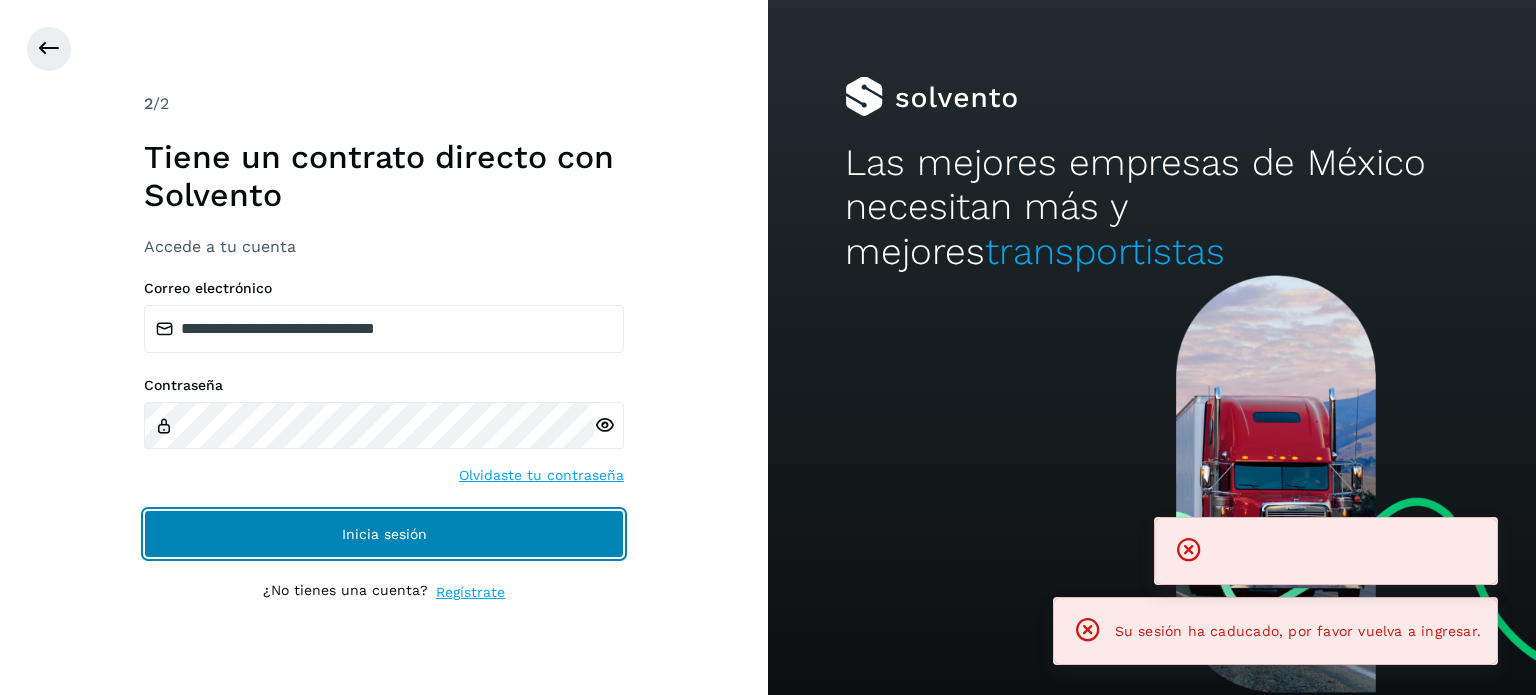 click on "Inicia sesión" at bounding box center (384, 534) 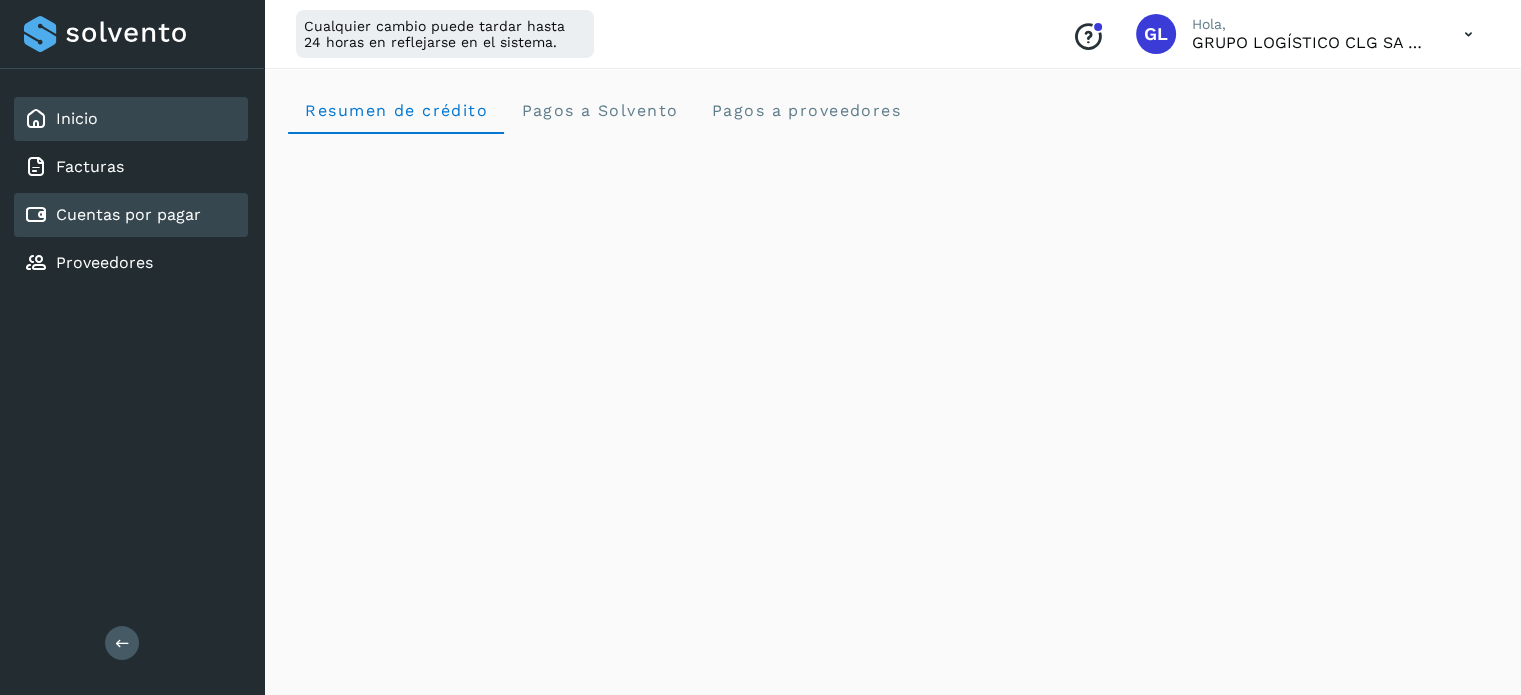 click on "Cuentas por pagar" at bounding box center [128, 214] 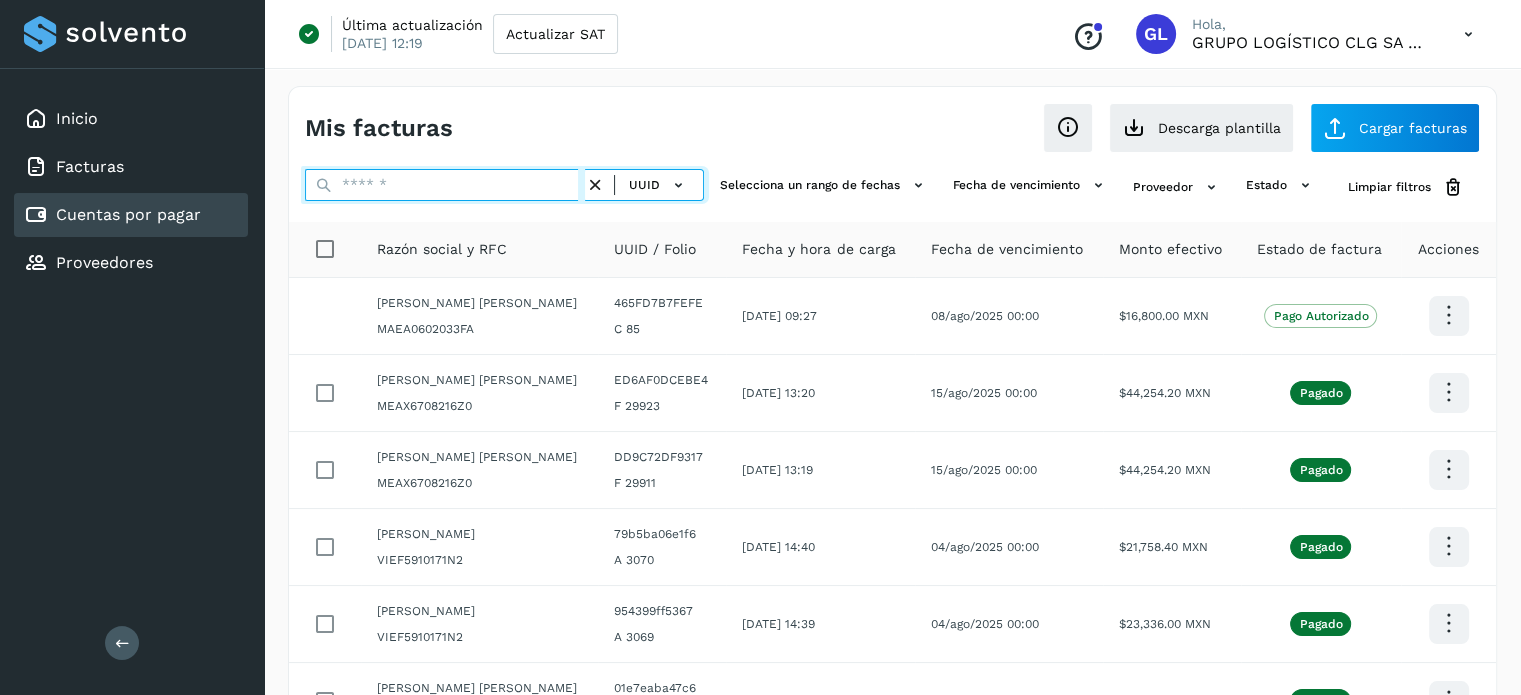 click at bounding box center [445, 185] 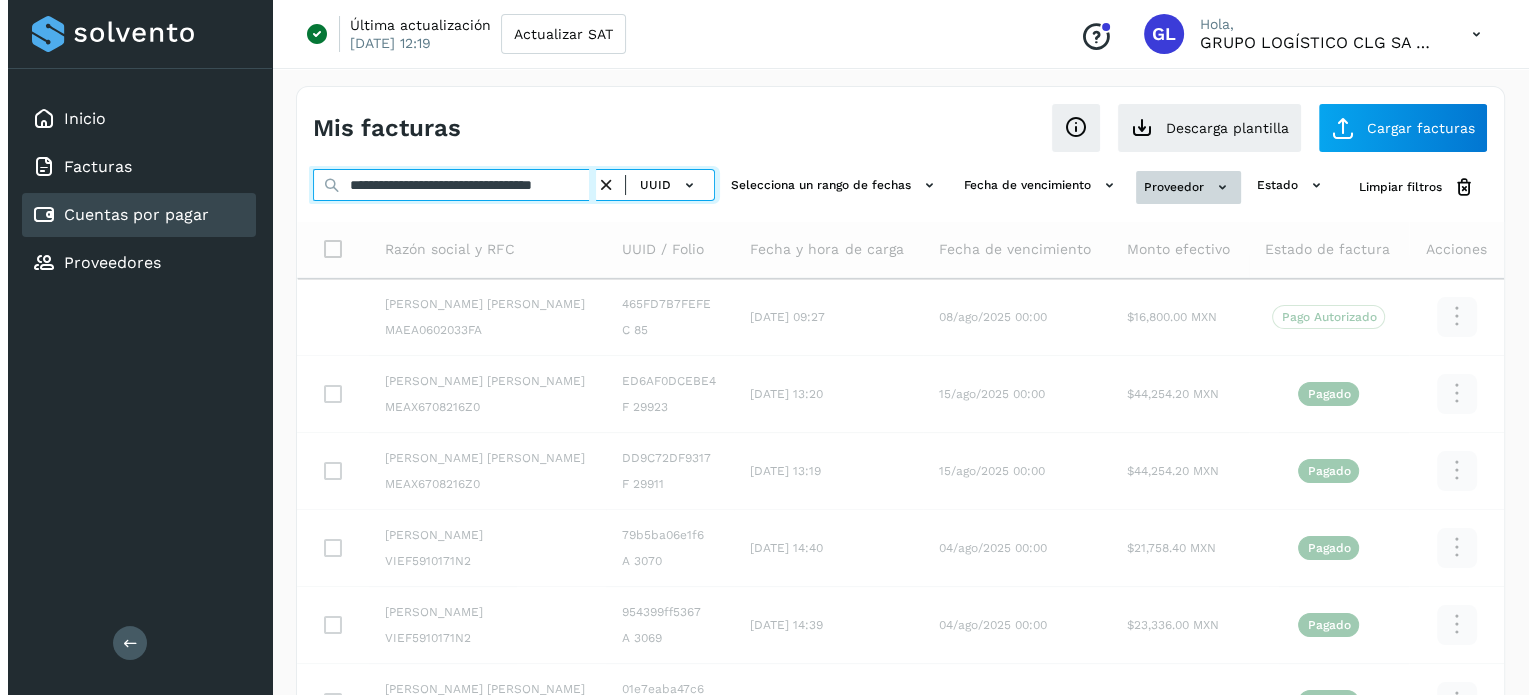 scroll, scrollTop: 0, scrollLeft: 38, axis: horizontal 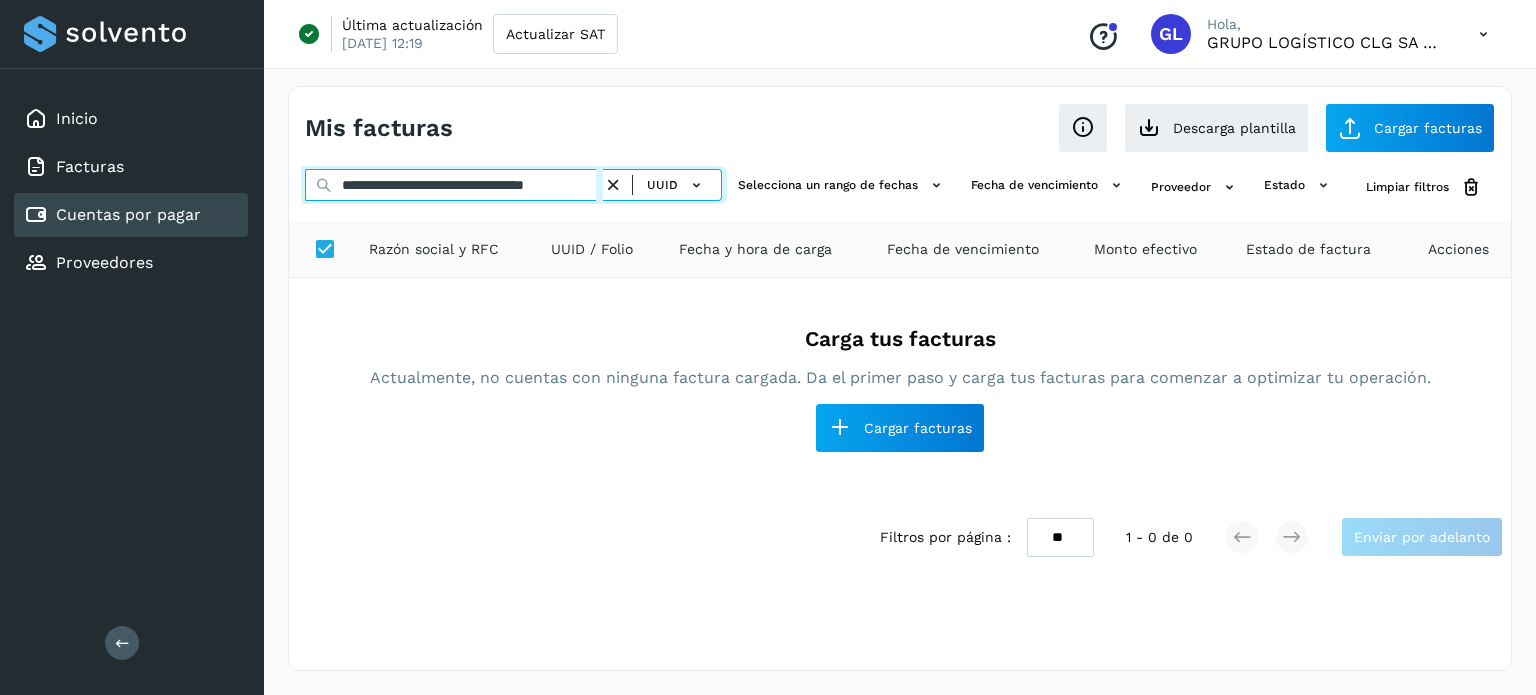 type on "**********" 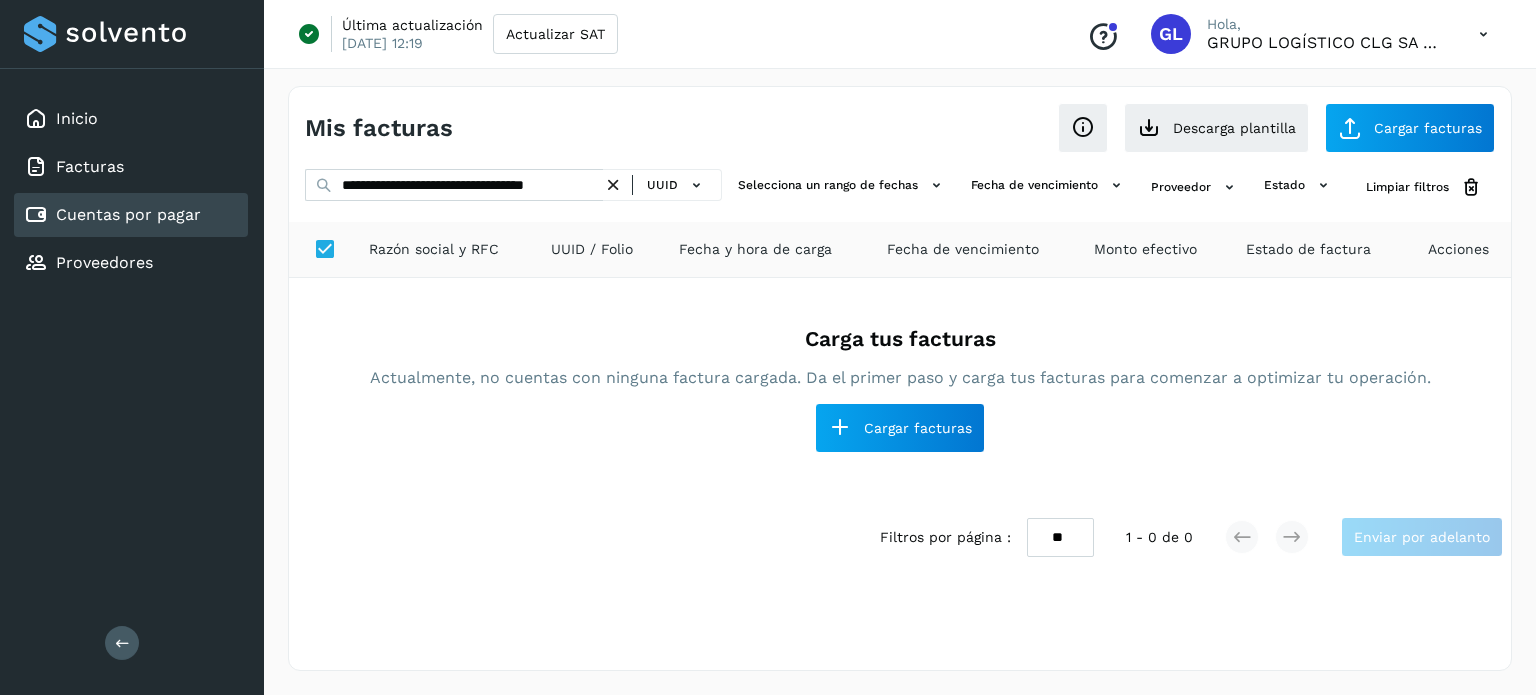 scroll, scrollTop: 0, scrollLeft: 0, axis: both 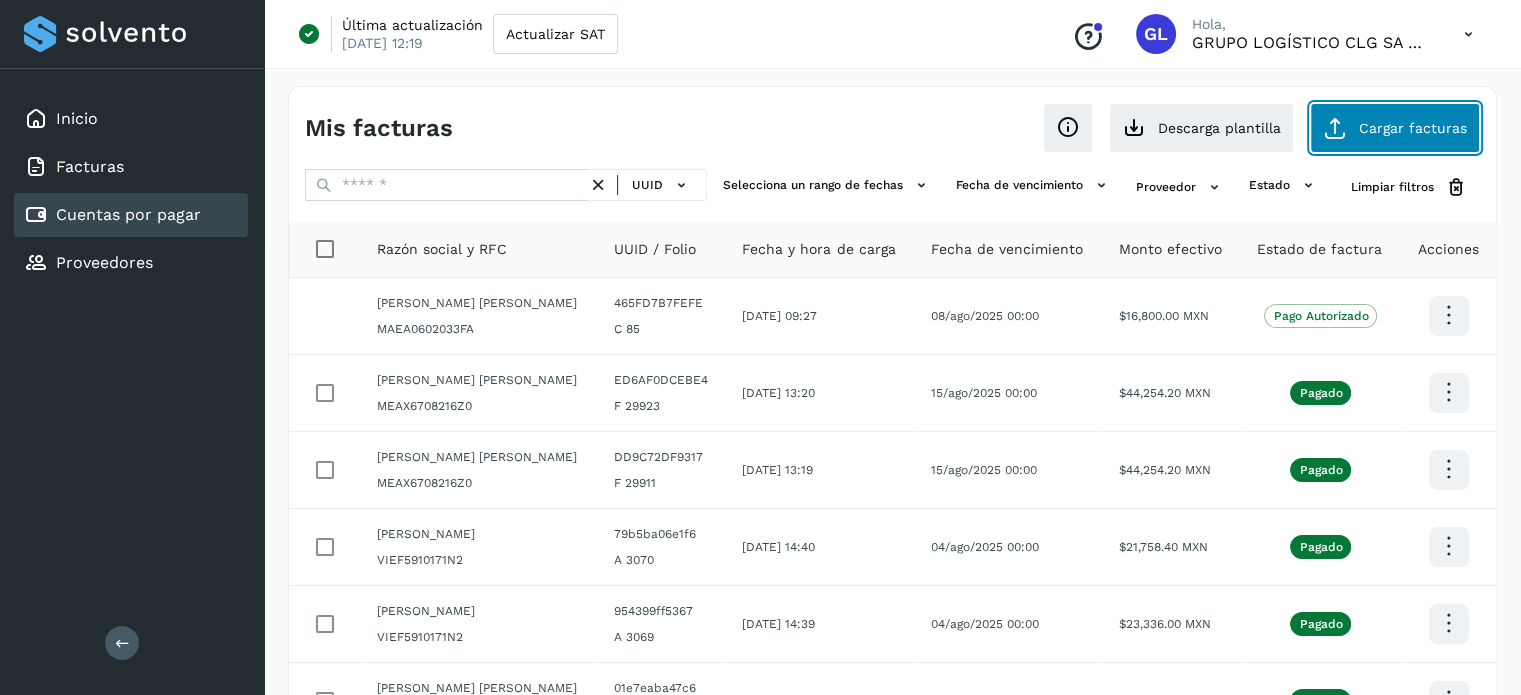 click on "Cargar facturas" 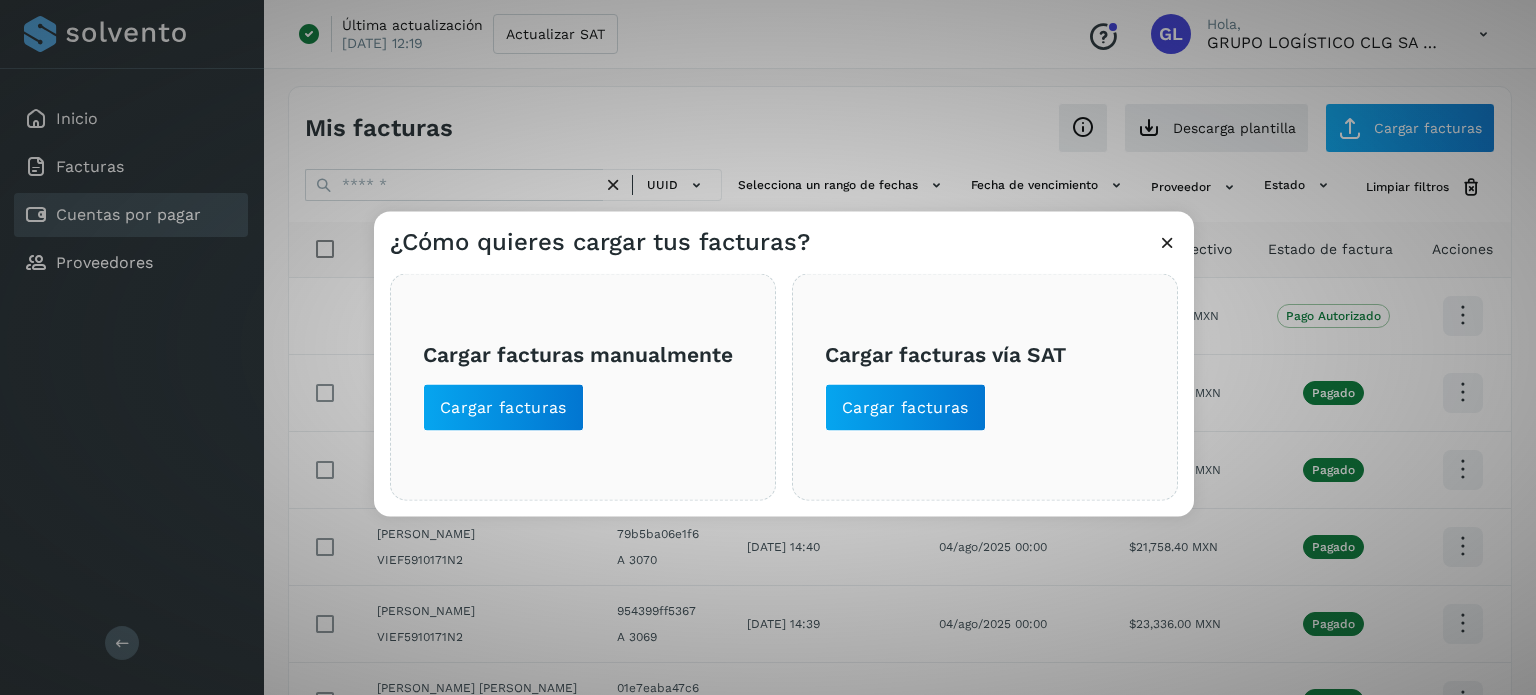 click on "Cargar facturas vía SAT Cargar facturas" at bounding box center (985, 386) 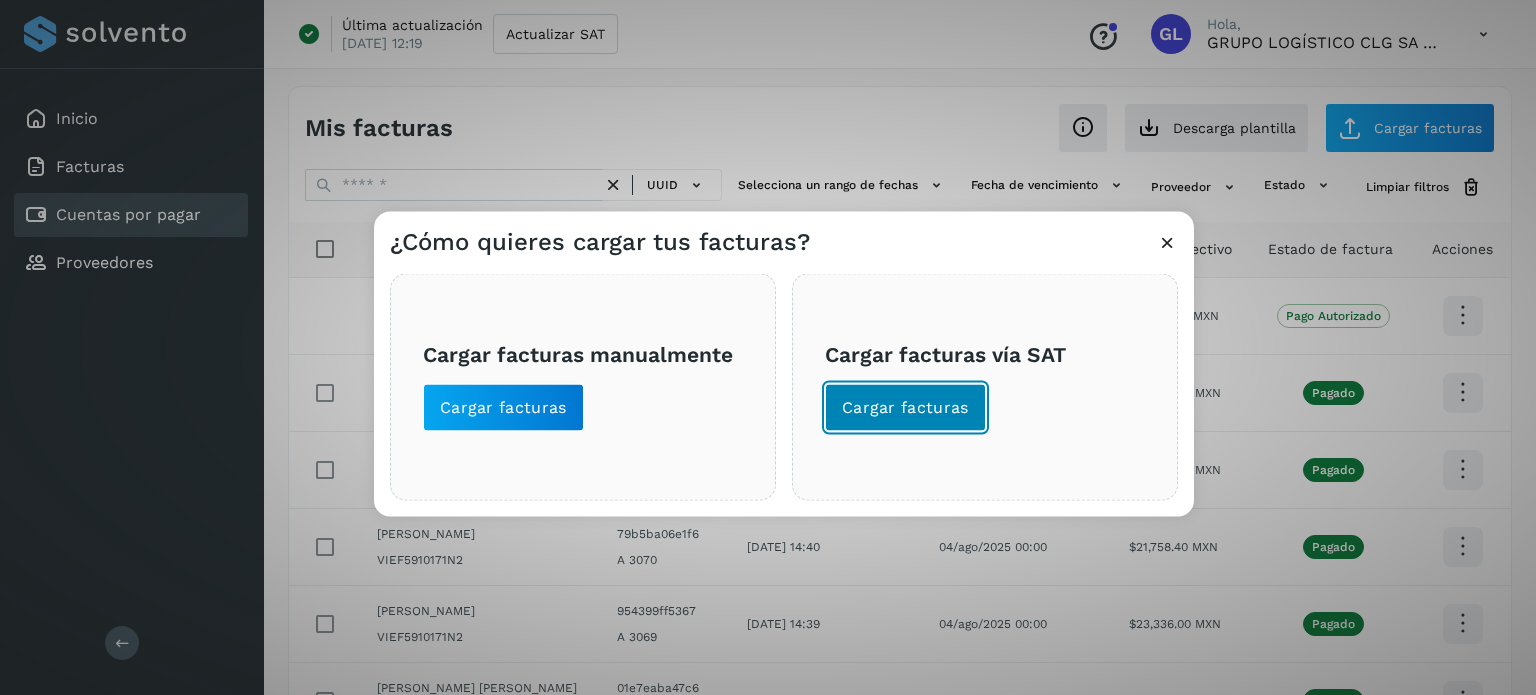click on "Cargar facturas" 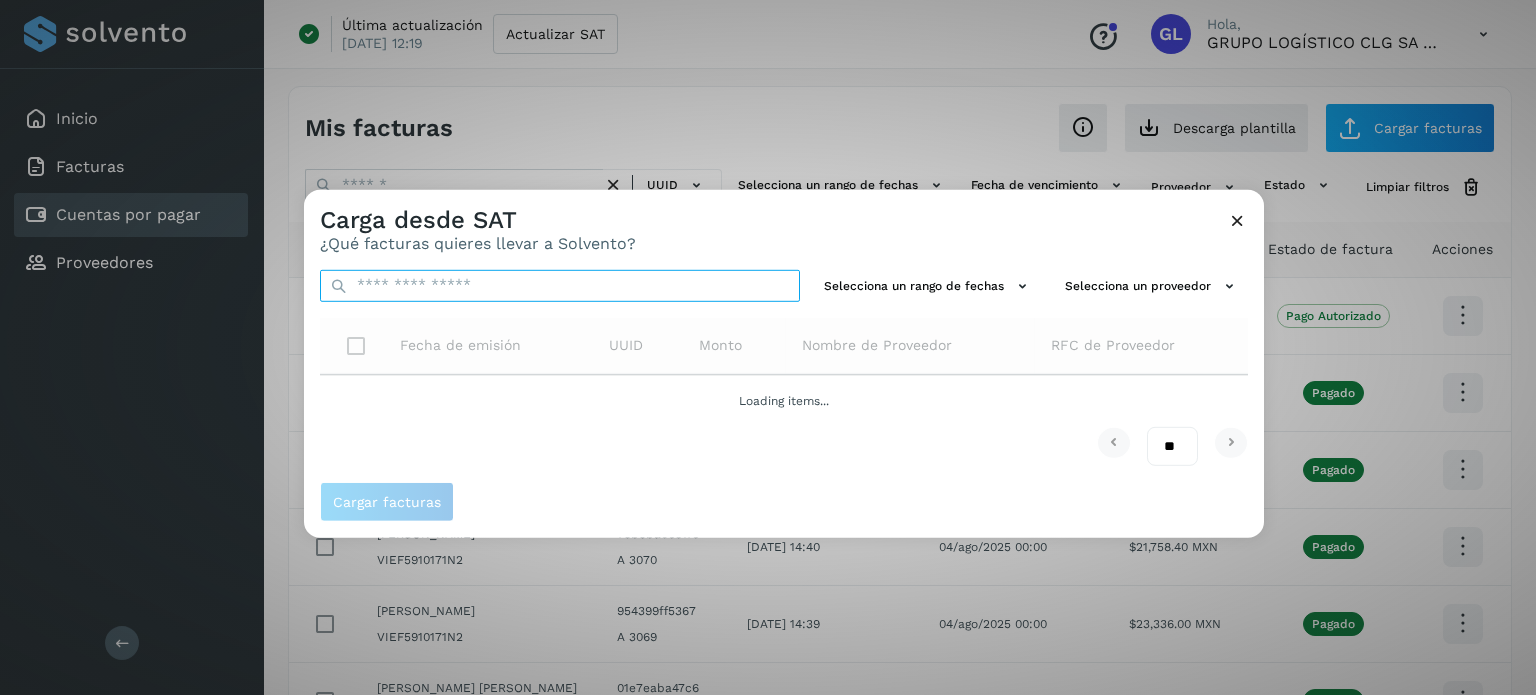 click at bounding box center [560, 285] 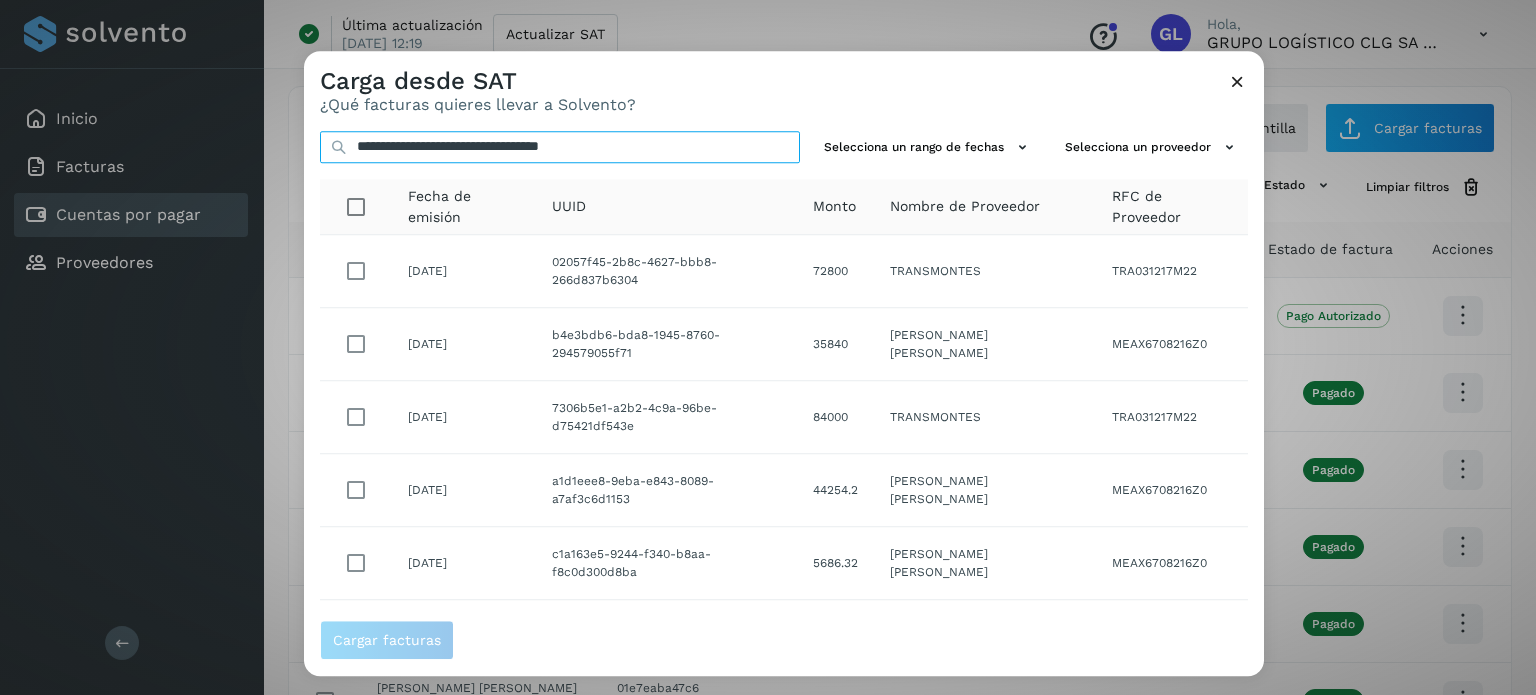 scroll, scrollTop: 396, scrollLeft: 0, axis: vertical 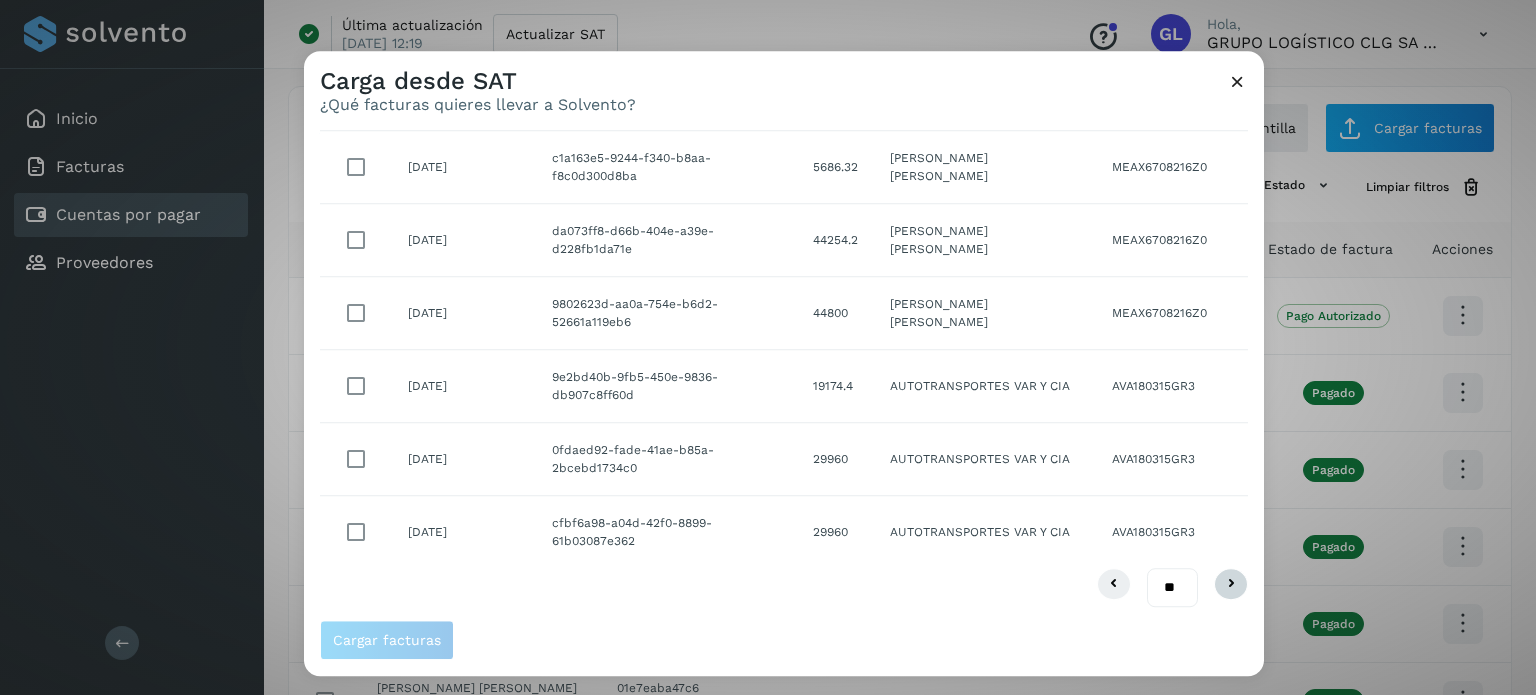 type on "**********" 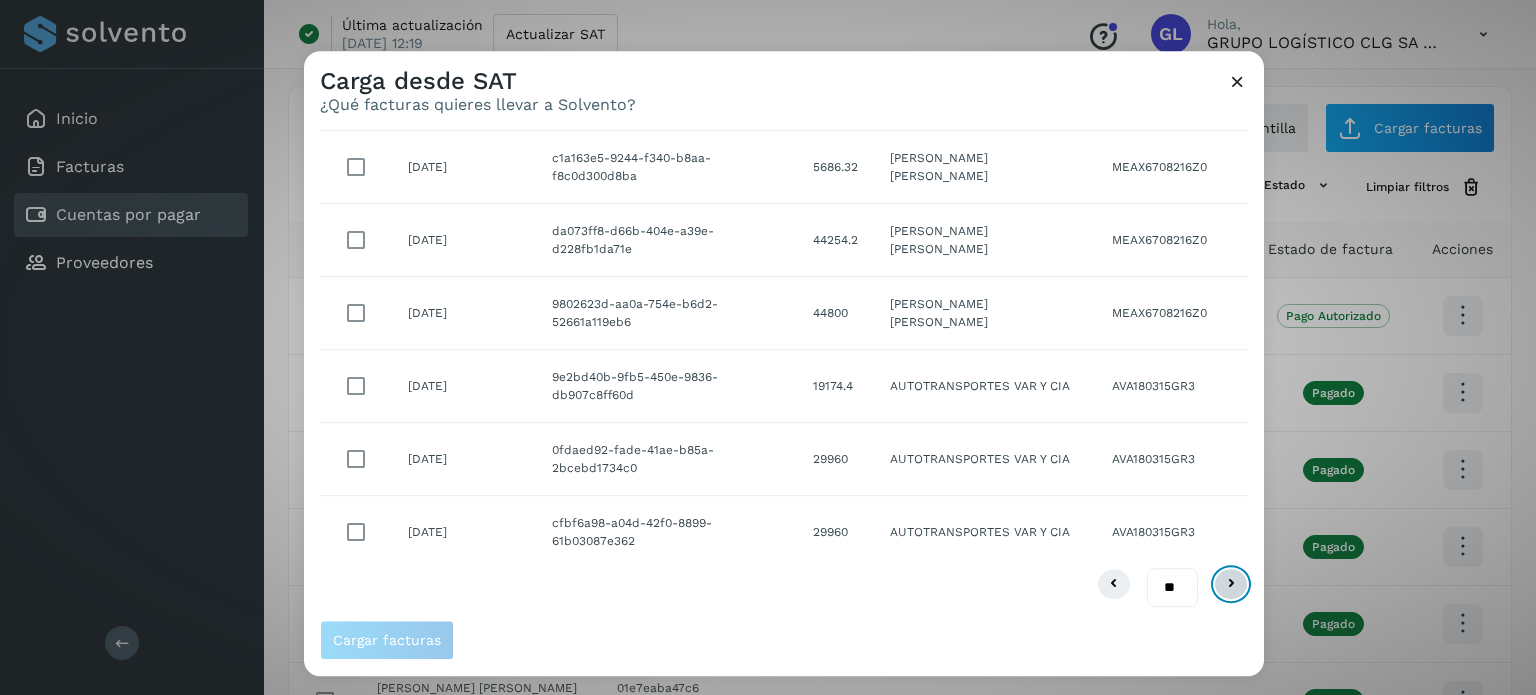 click at bounding box center (1231, 585) 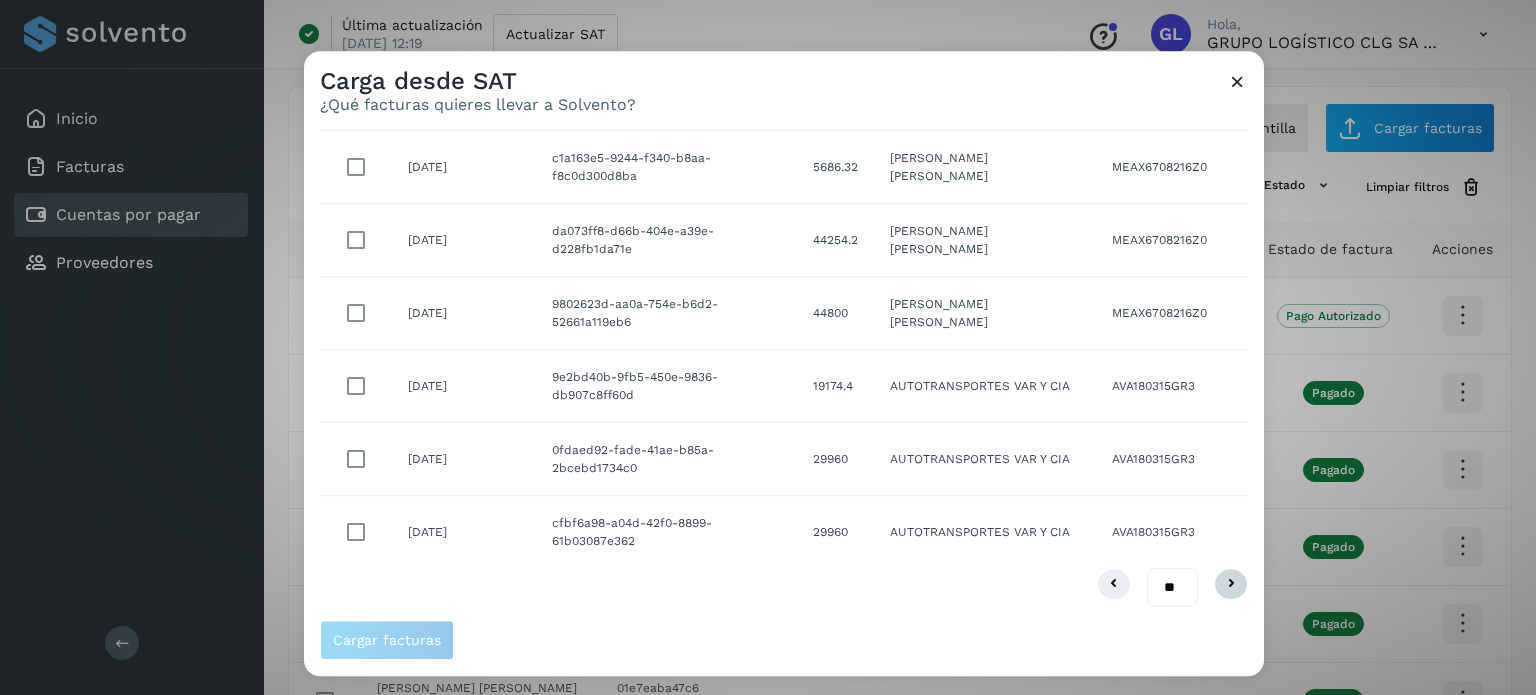 scroll, scrollTop: 0, scrollLeft: 0, axis: both 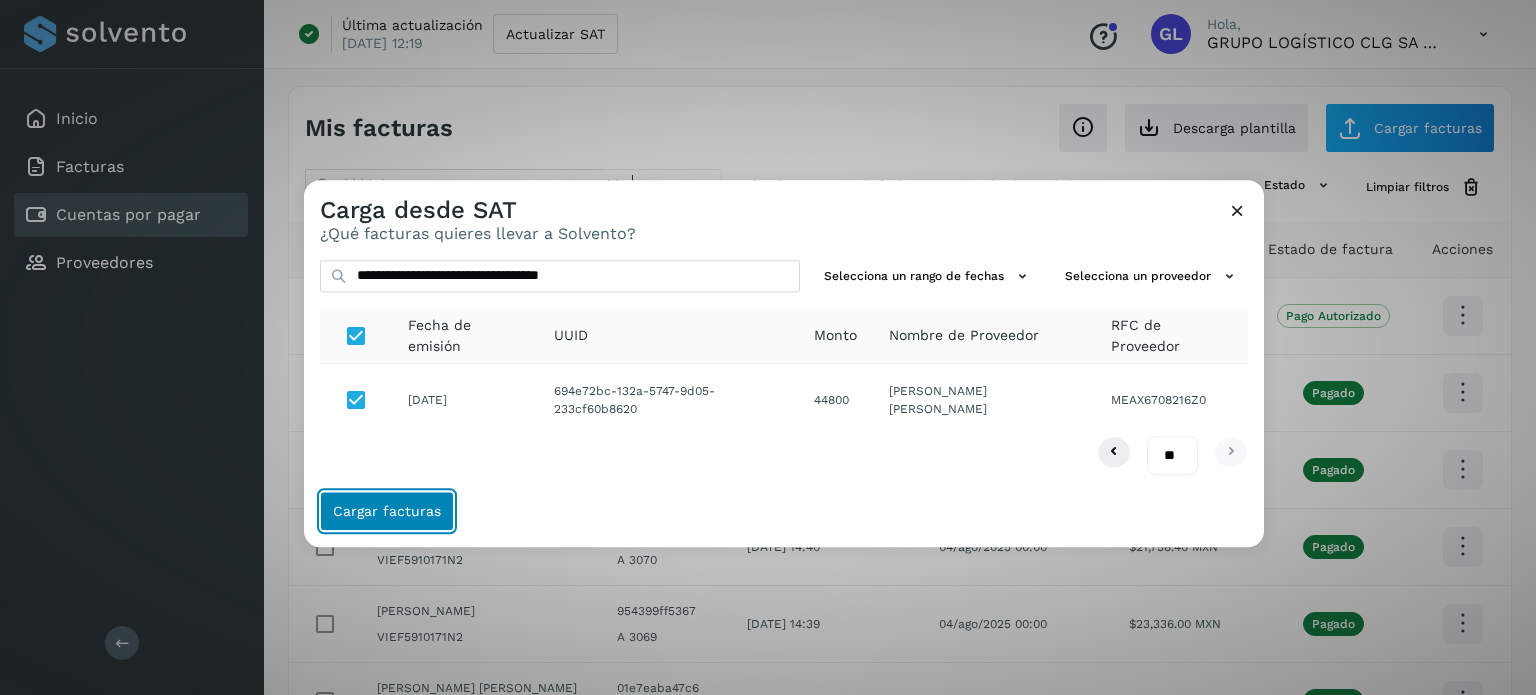 click on "Cargar facturas" 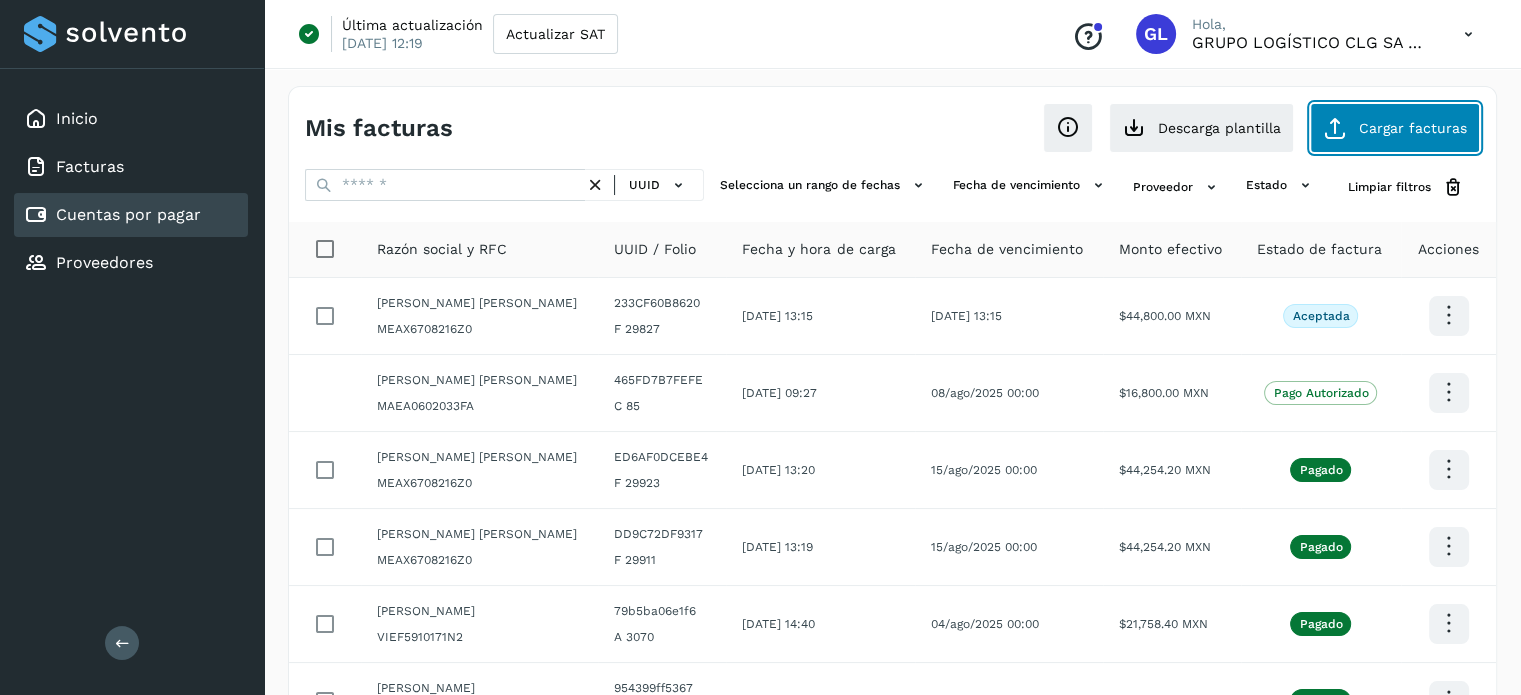 click on "Cargar facturas" 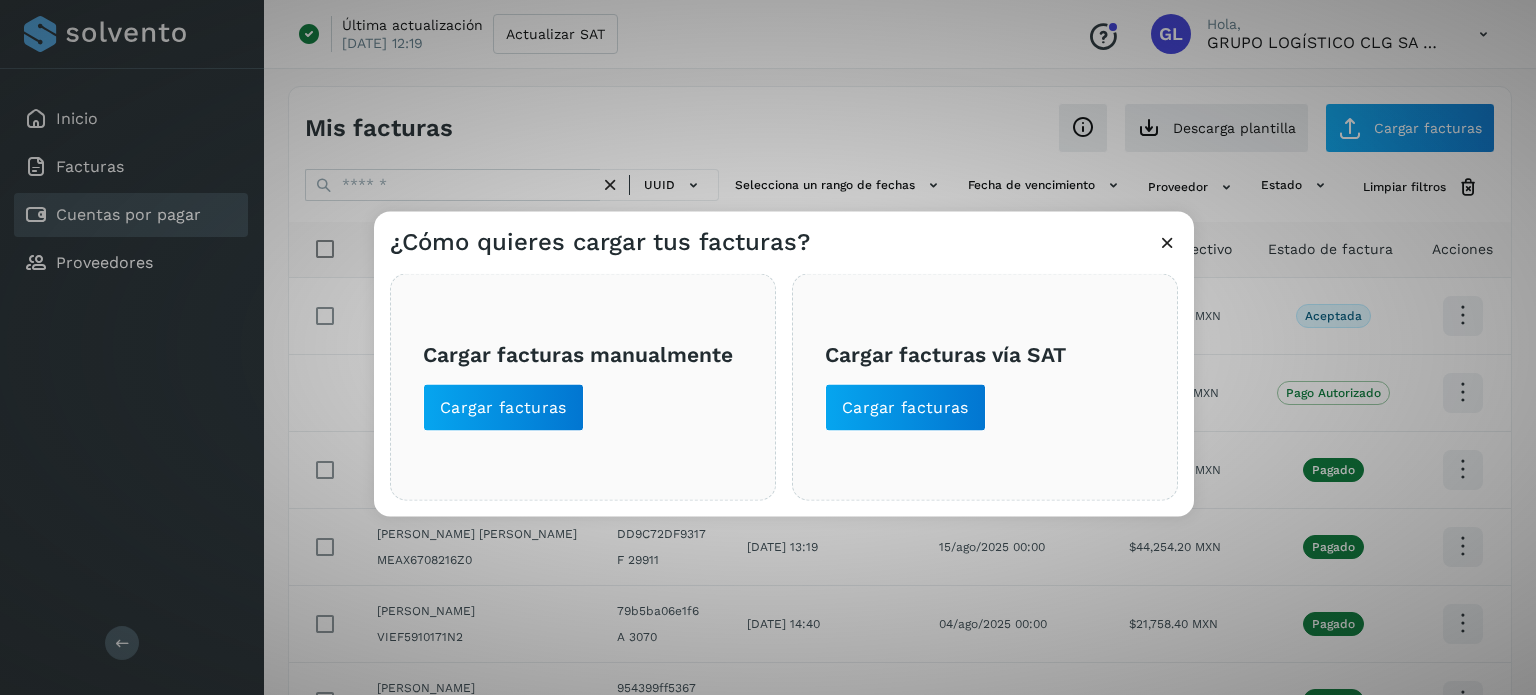 click on "Cargar facturas vía SAT Cargar facturas" at bounding box center [985, 386] 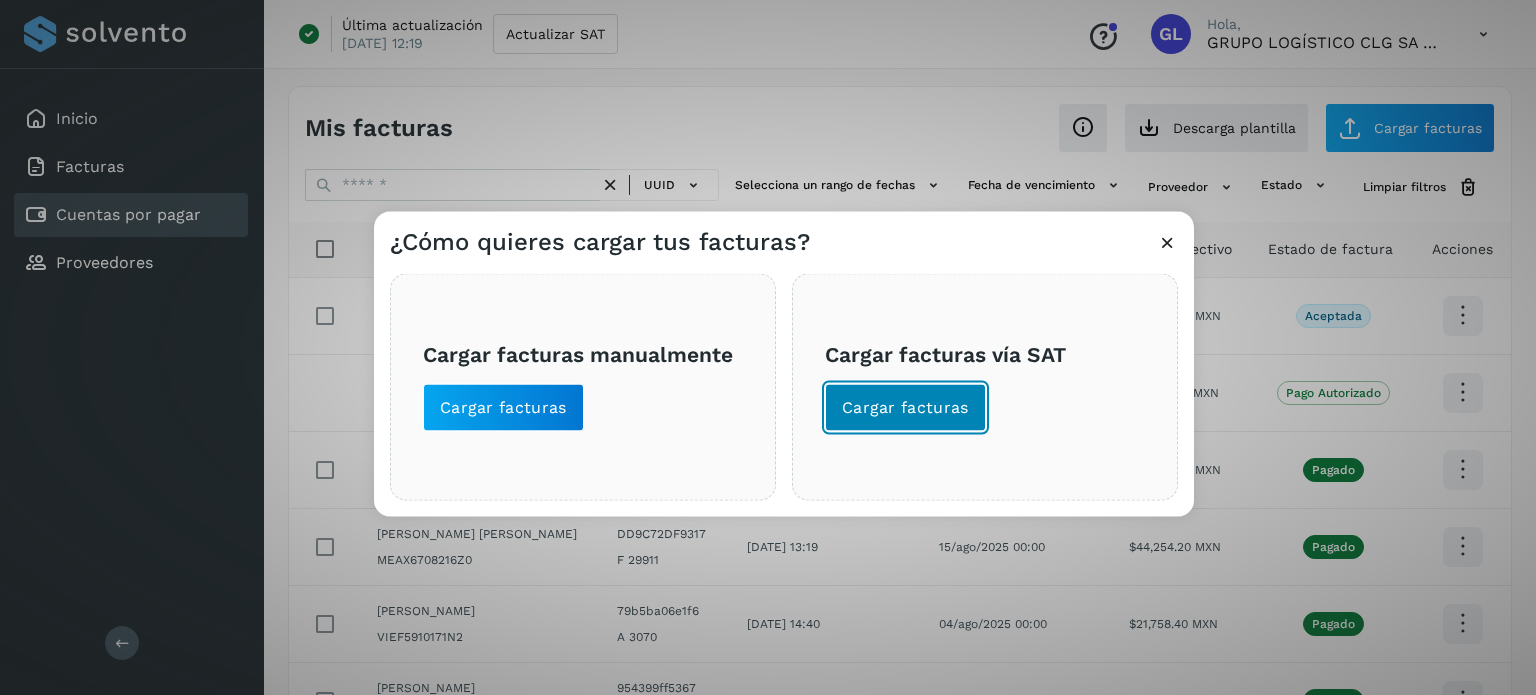 click on "Cargar facturas" at bounding box center (905, 407) 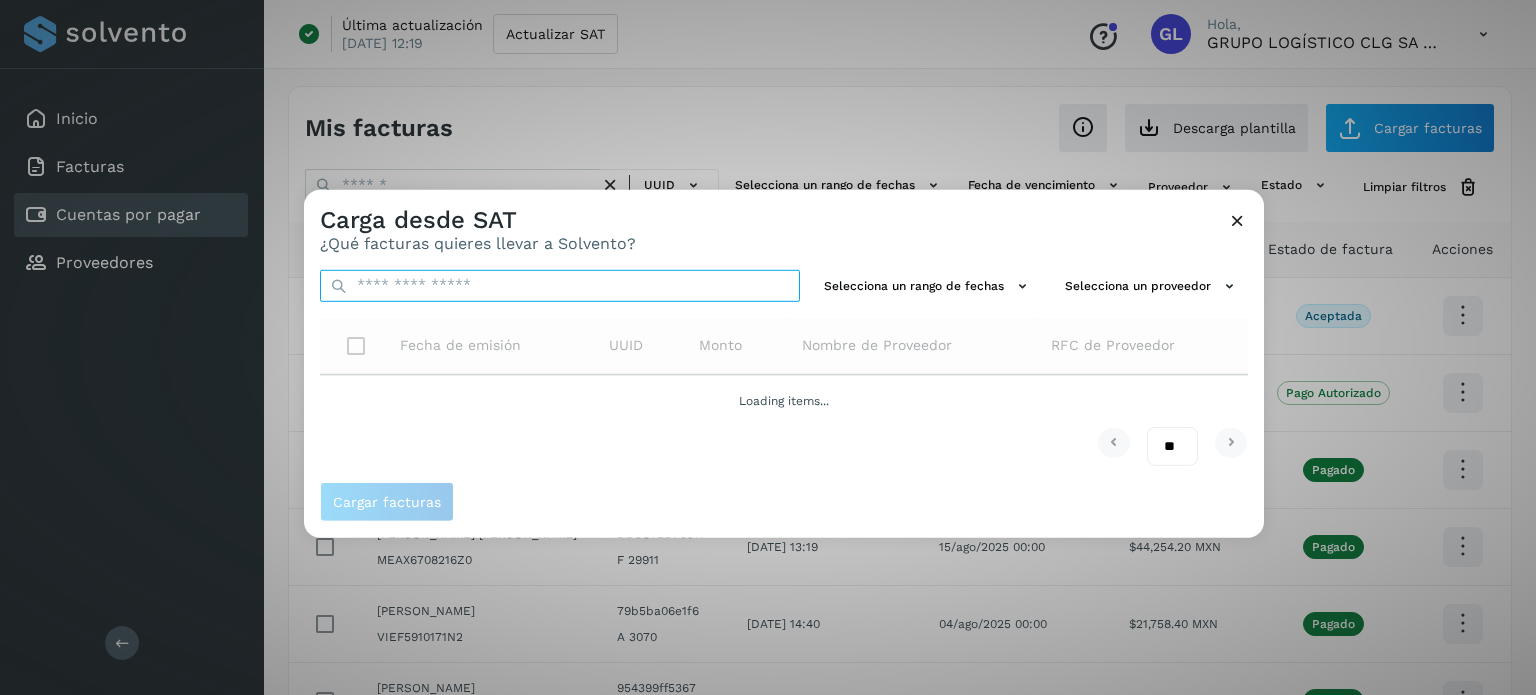 click at bounding box center [560, 285] 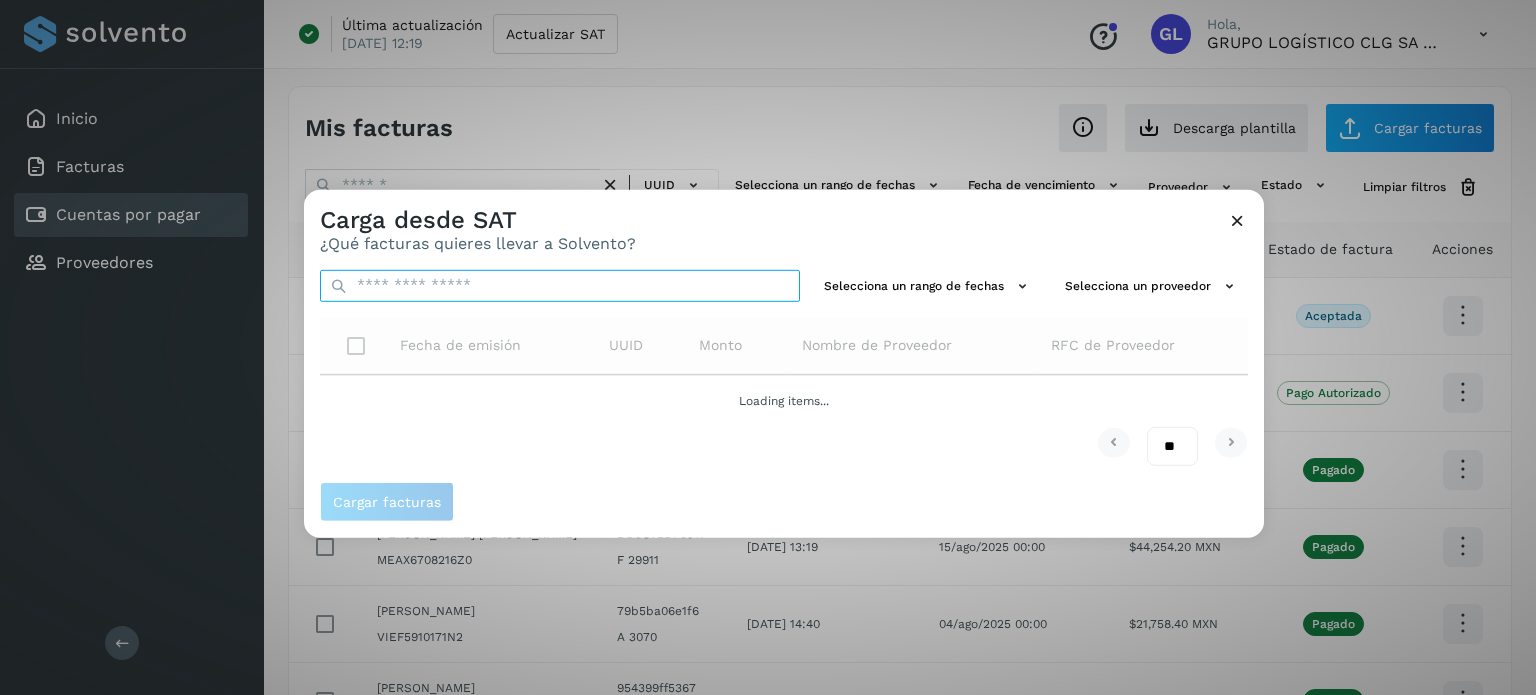 paste on "**********" 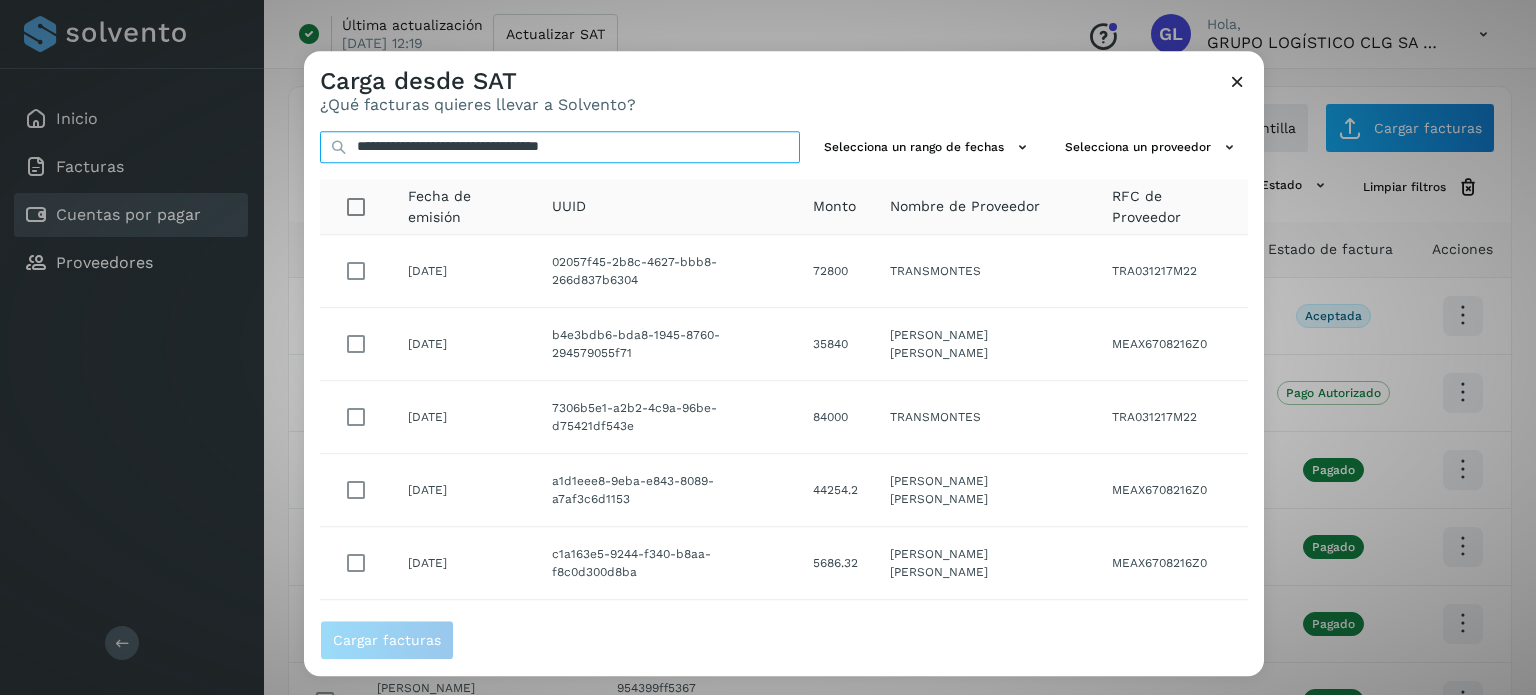 type on "**********" 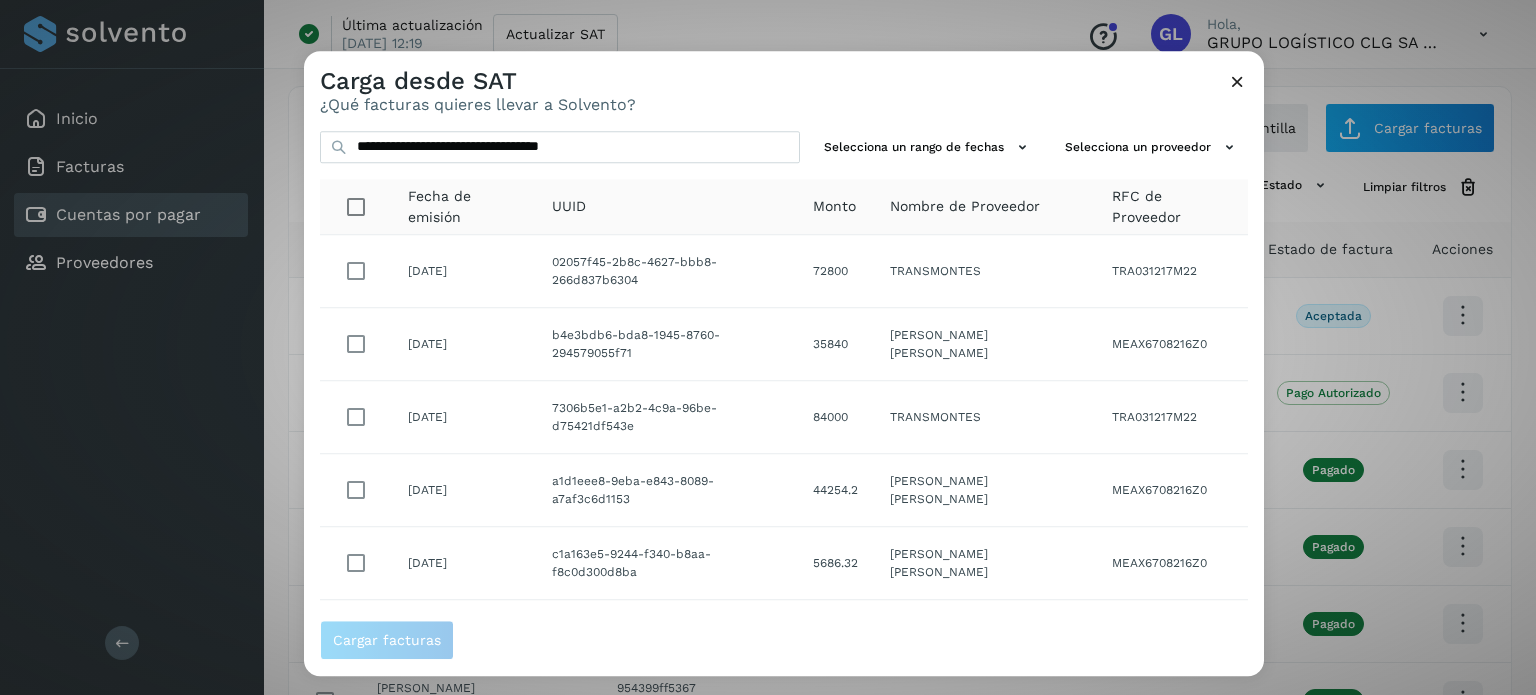 scroll, scrollTop: 396, scrollLeft: 0, axis: vertical 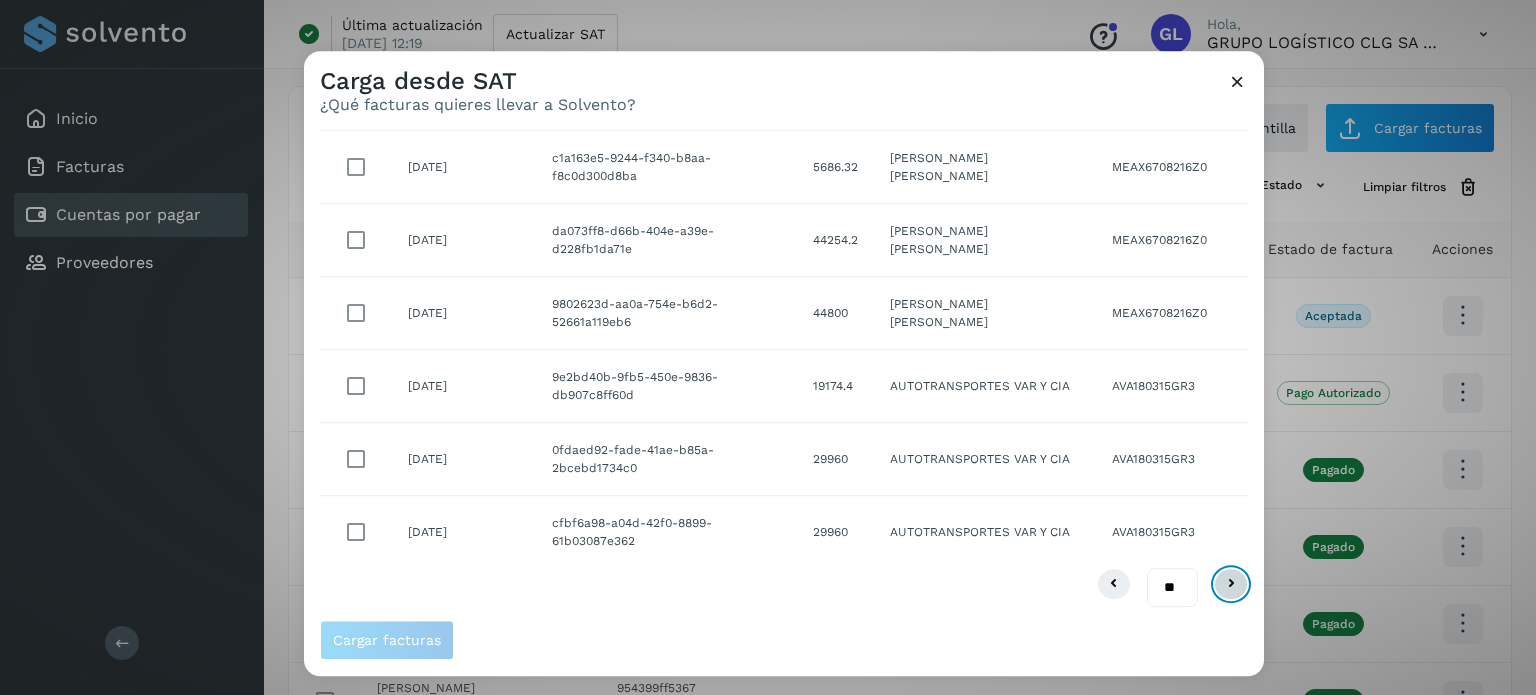 click at bounding box center (1231, 585) 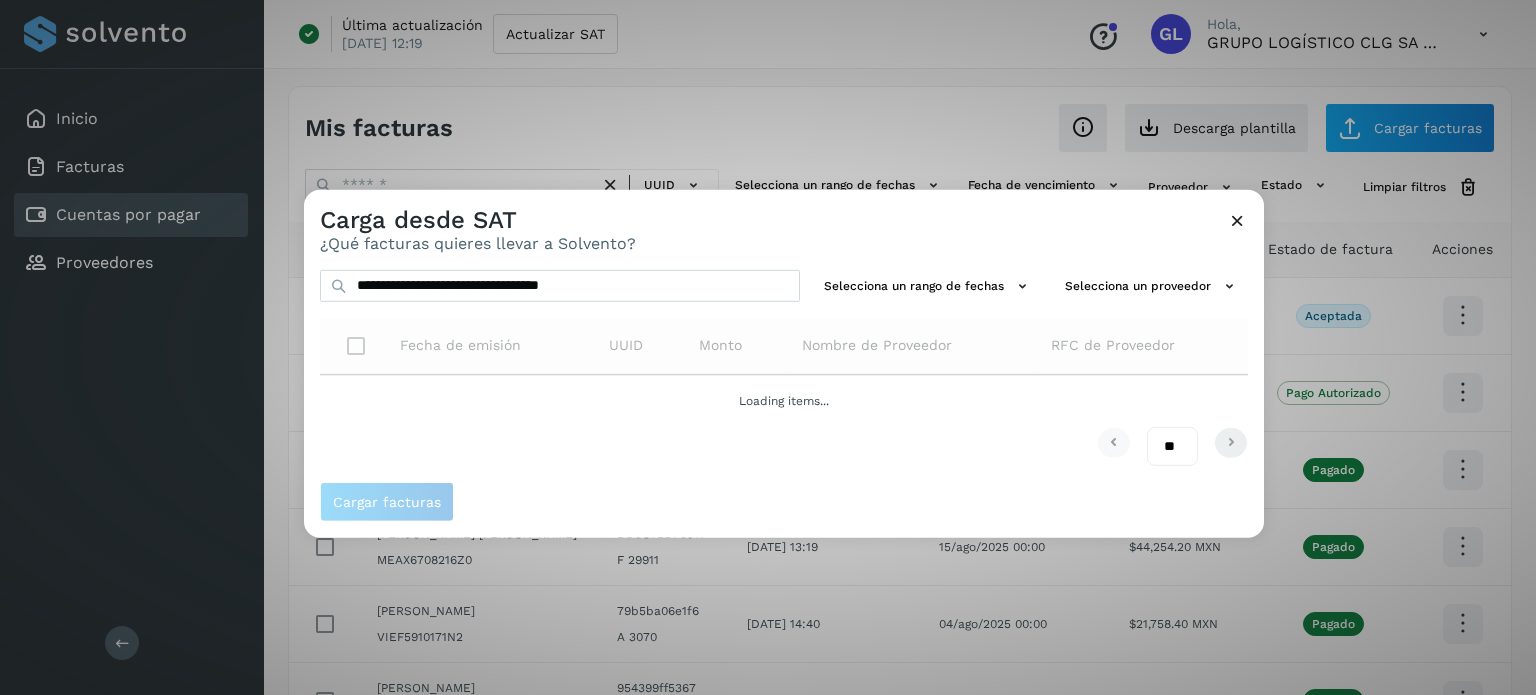 scroll, scrollTop: 0, scrollLeft: 0, axis: both 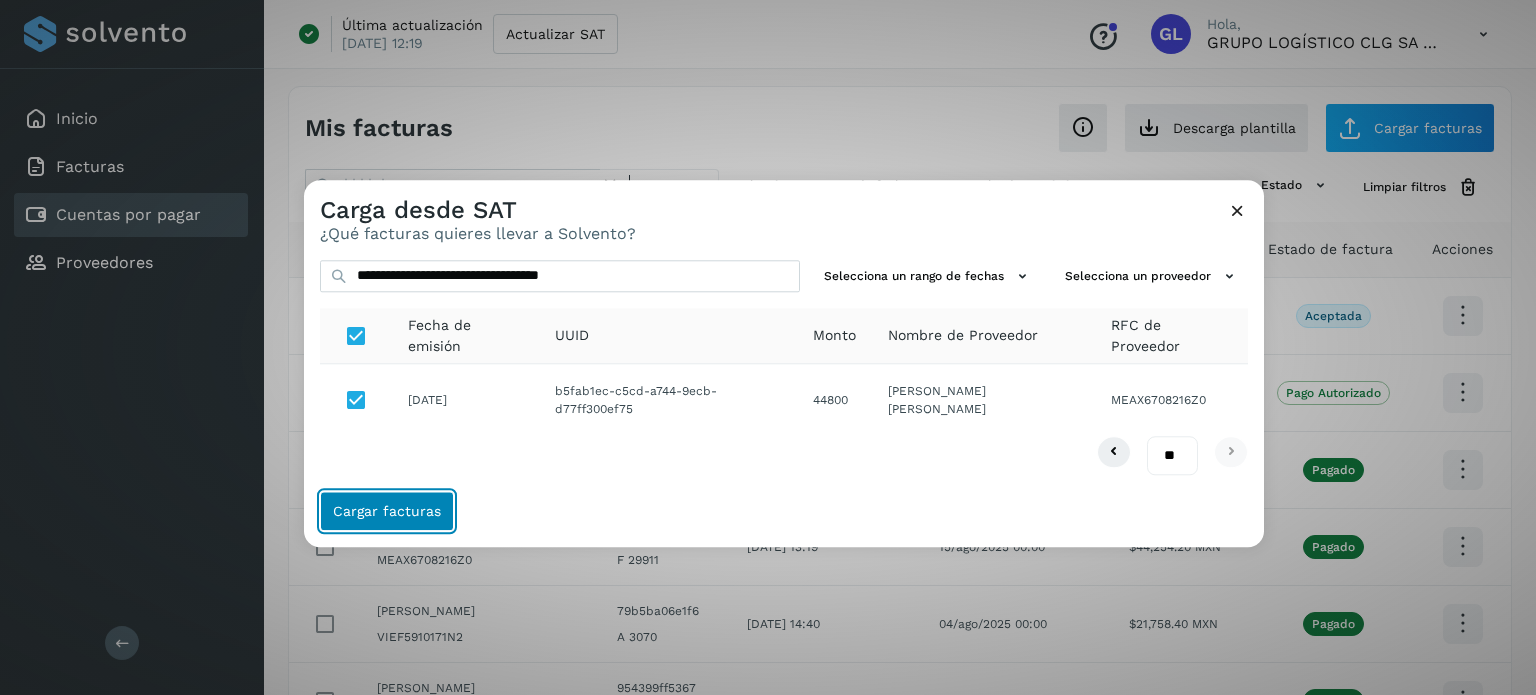 click on "Cargar facturas" 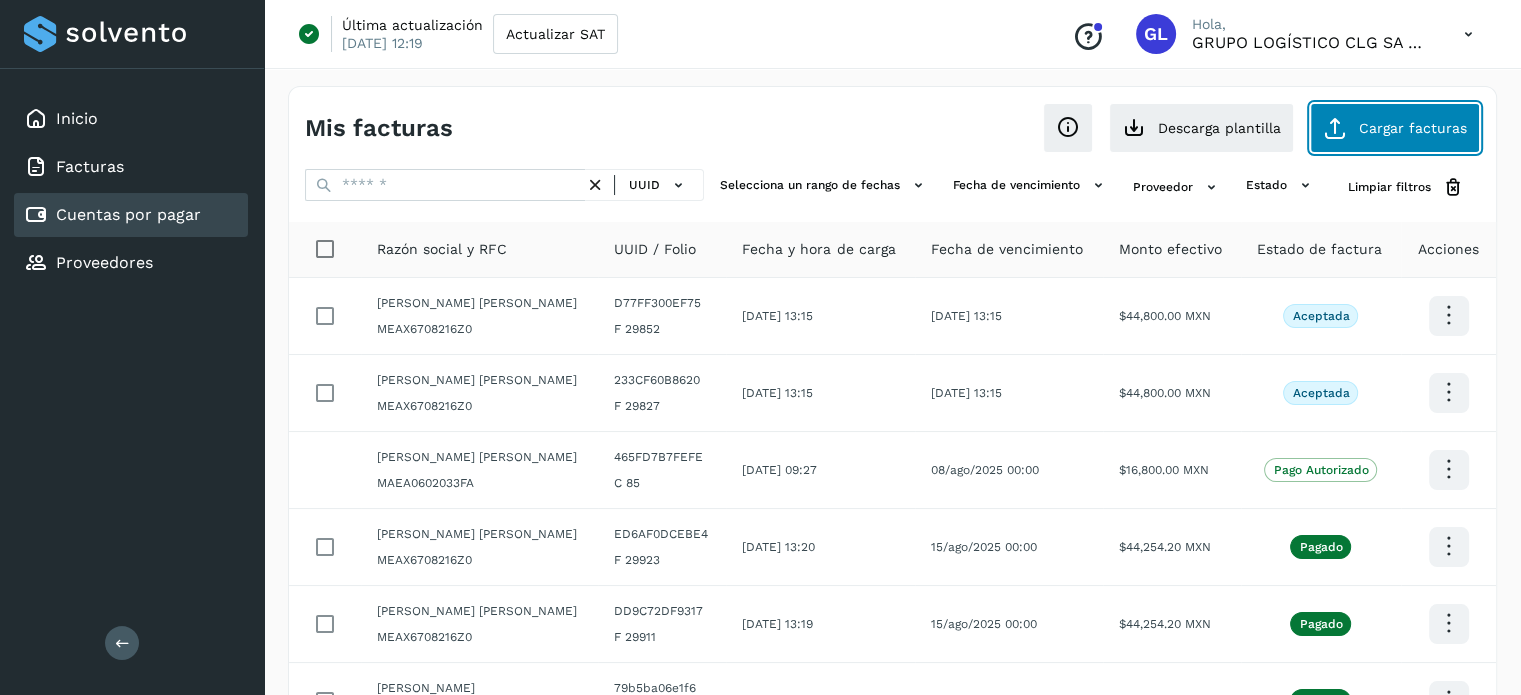 click on "Cargar facturas" 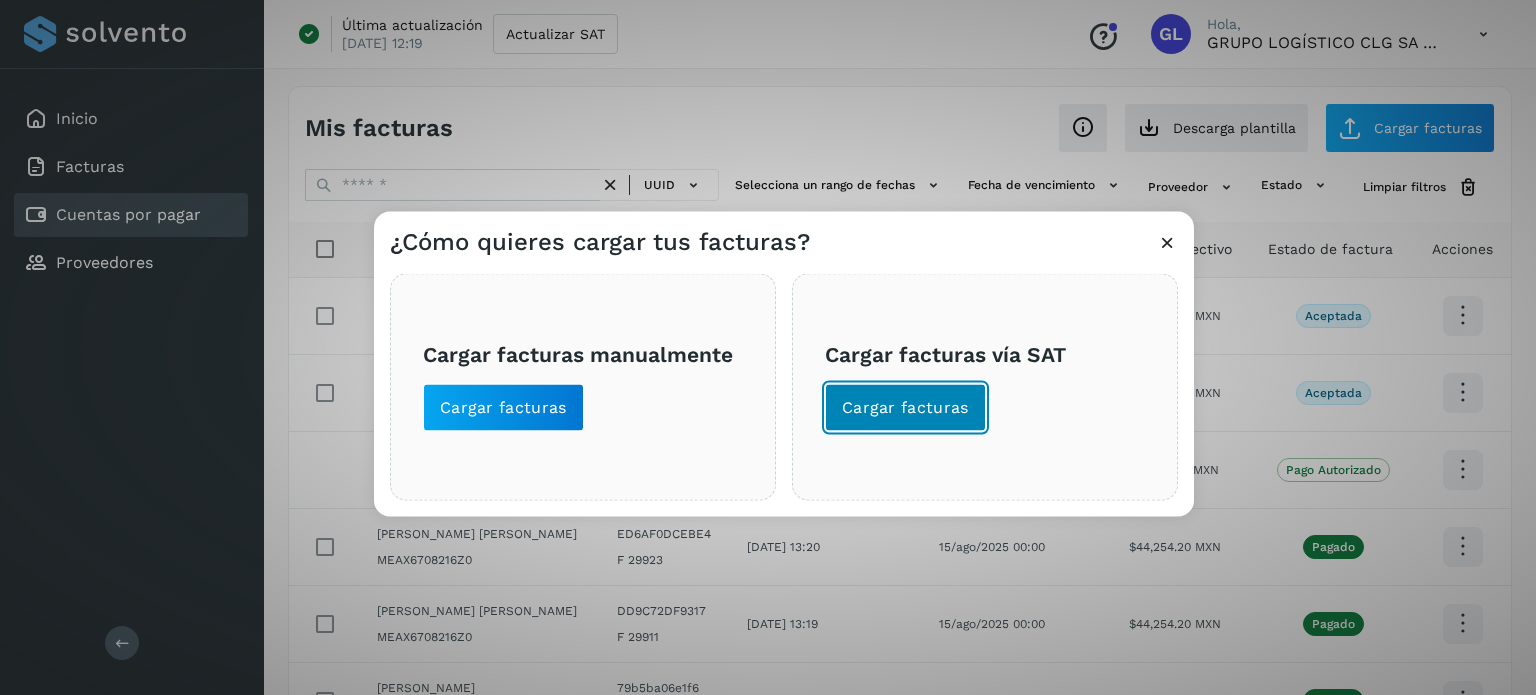 click on "Cargar facturas" 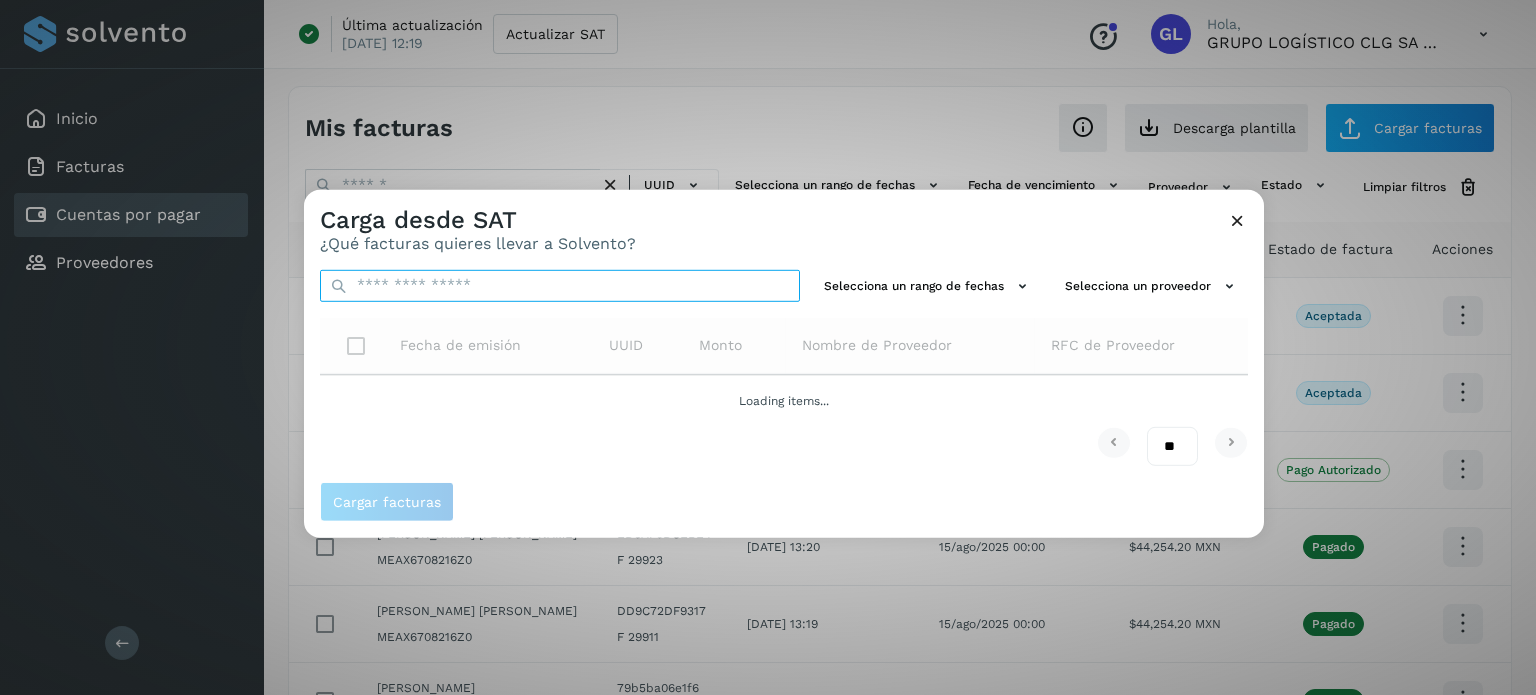 click at bounding box center [560, 285] 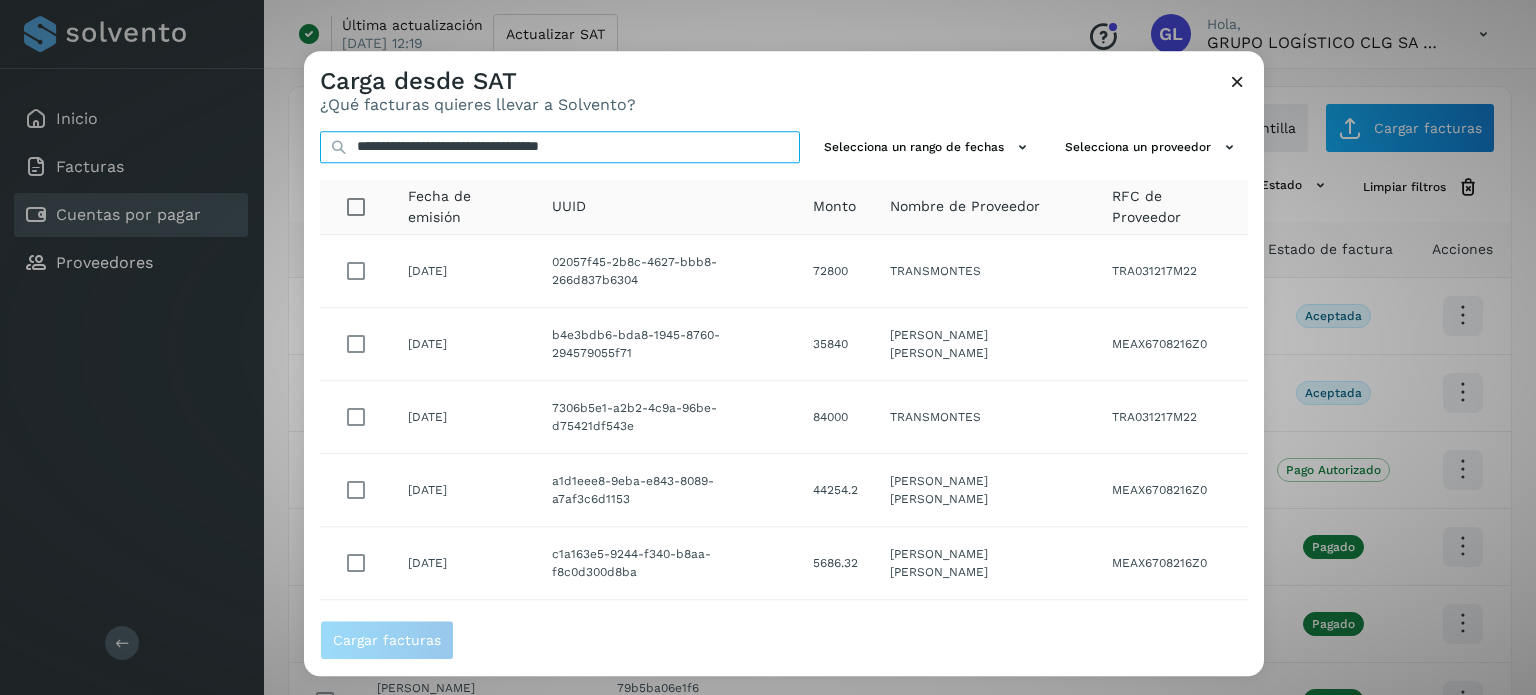 type on "**********" 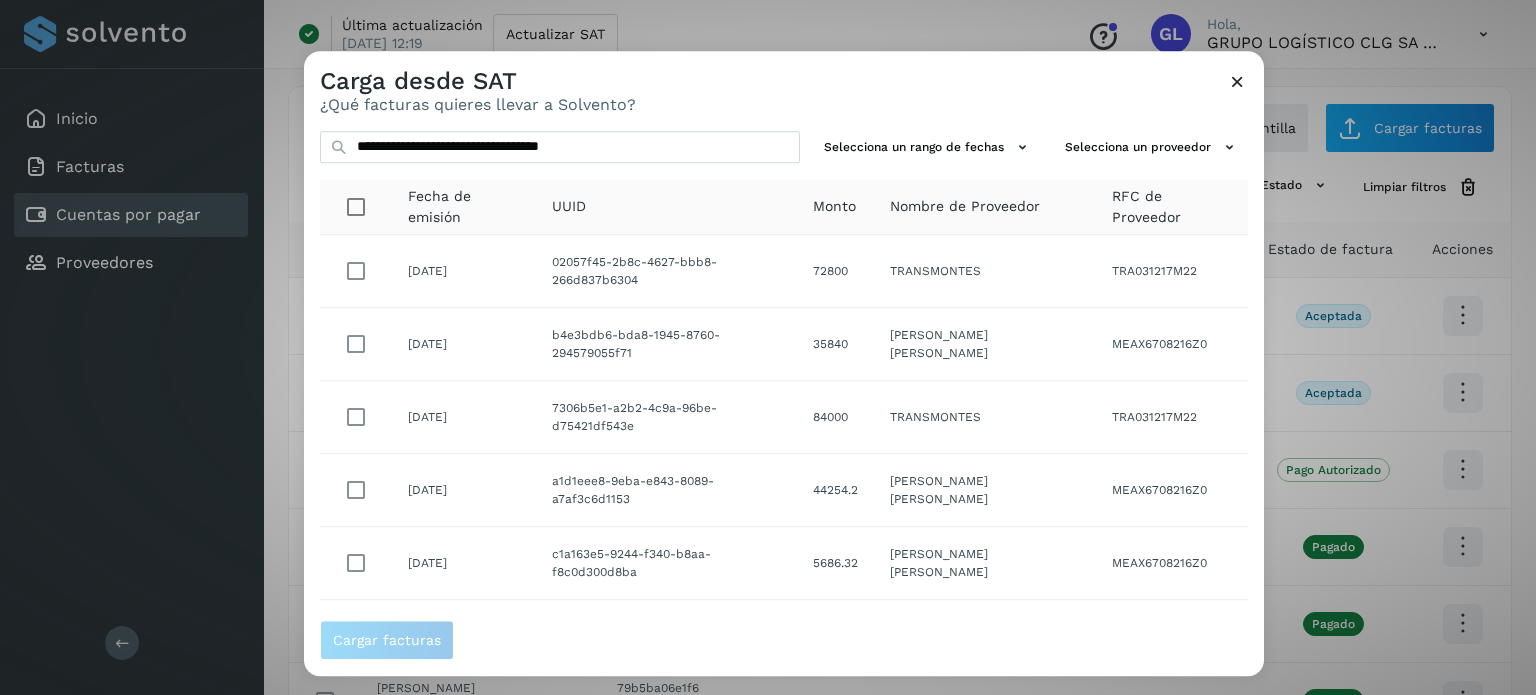 click on "TRANSMONTES" 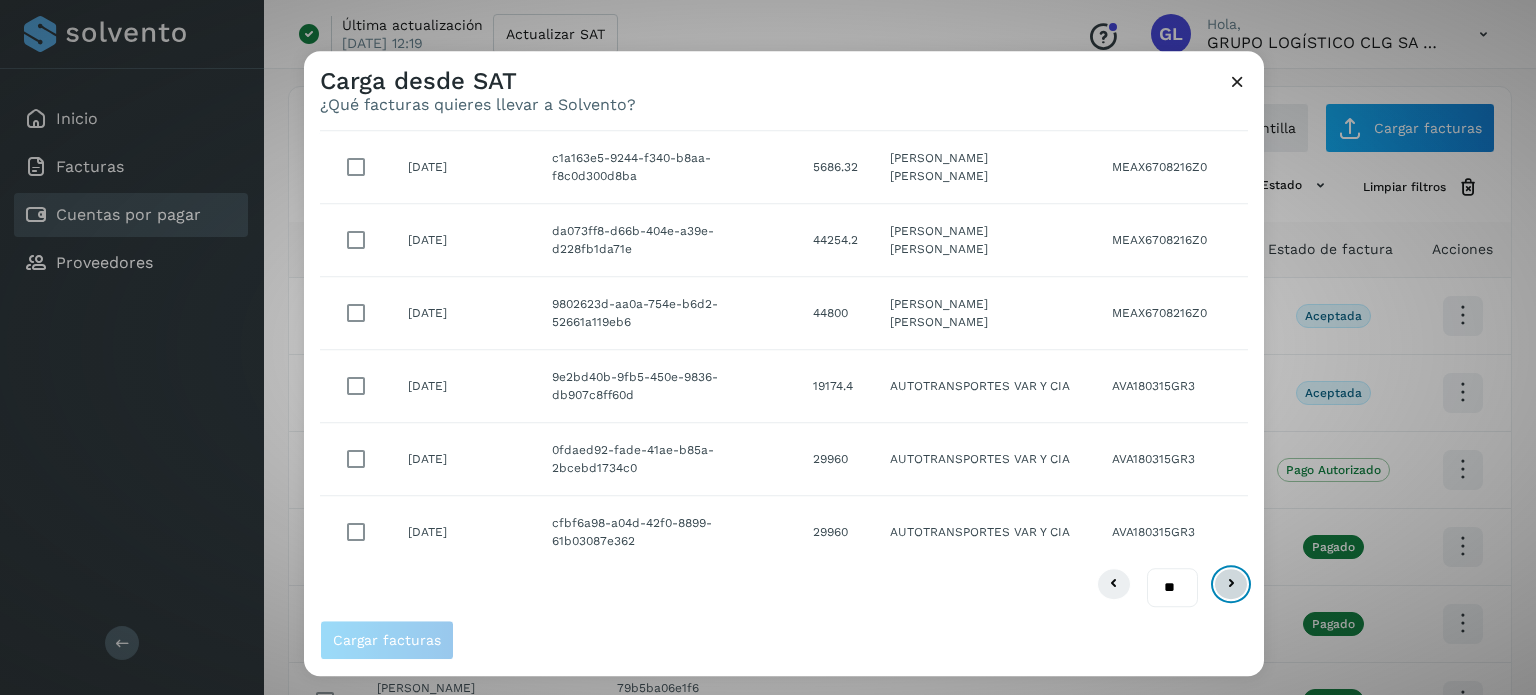 click at bounding box center (1231, 585) 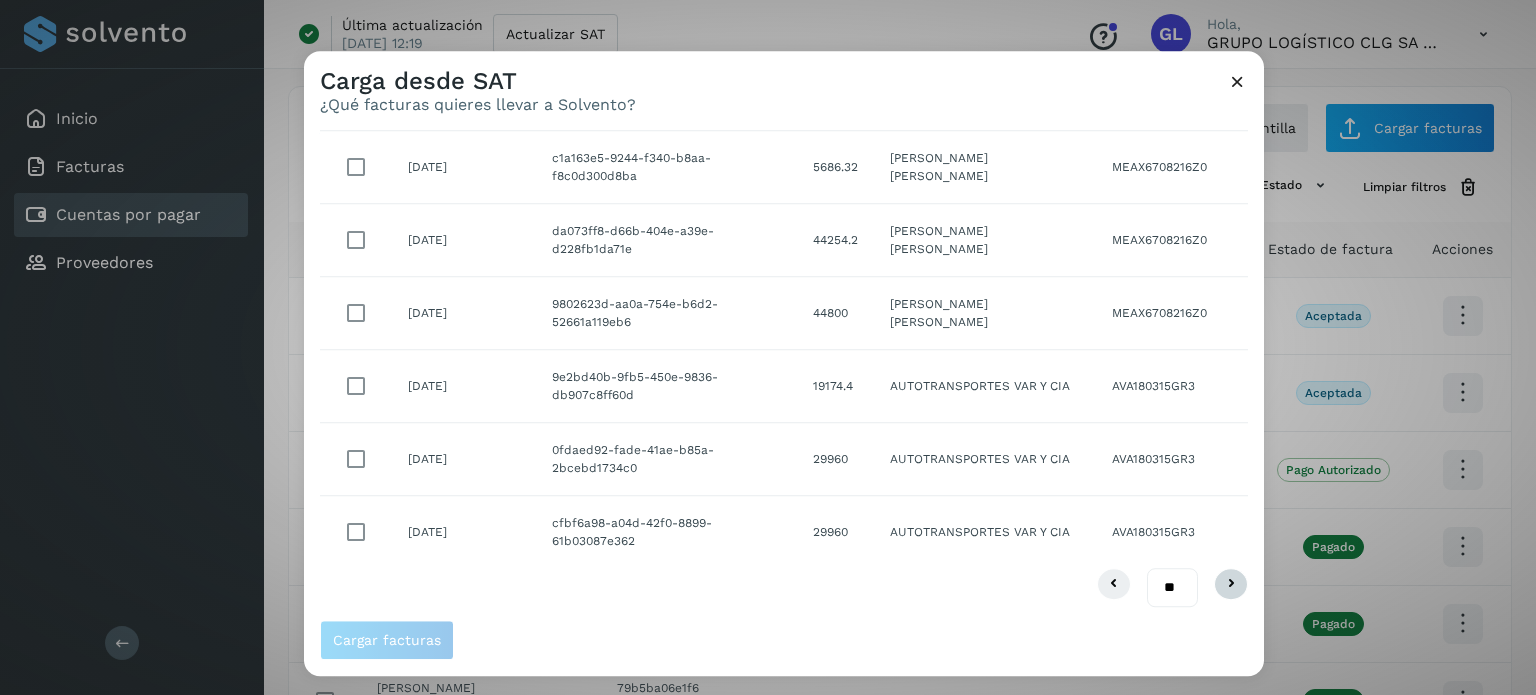 scroll, scrollTop: 0, scrollLeft: 0, axis: both 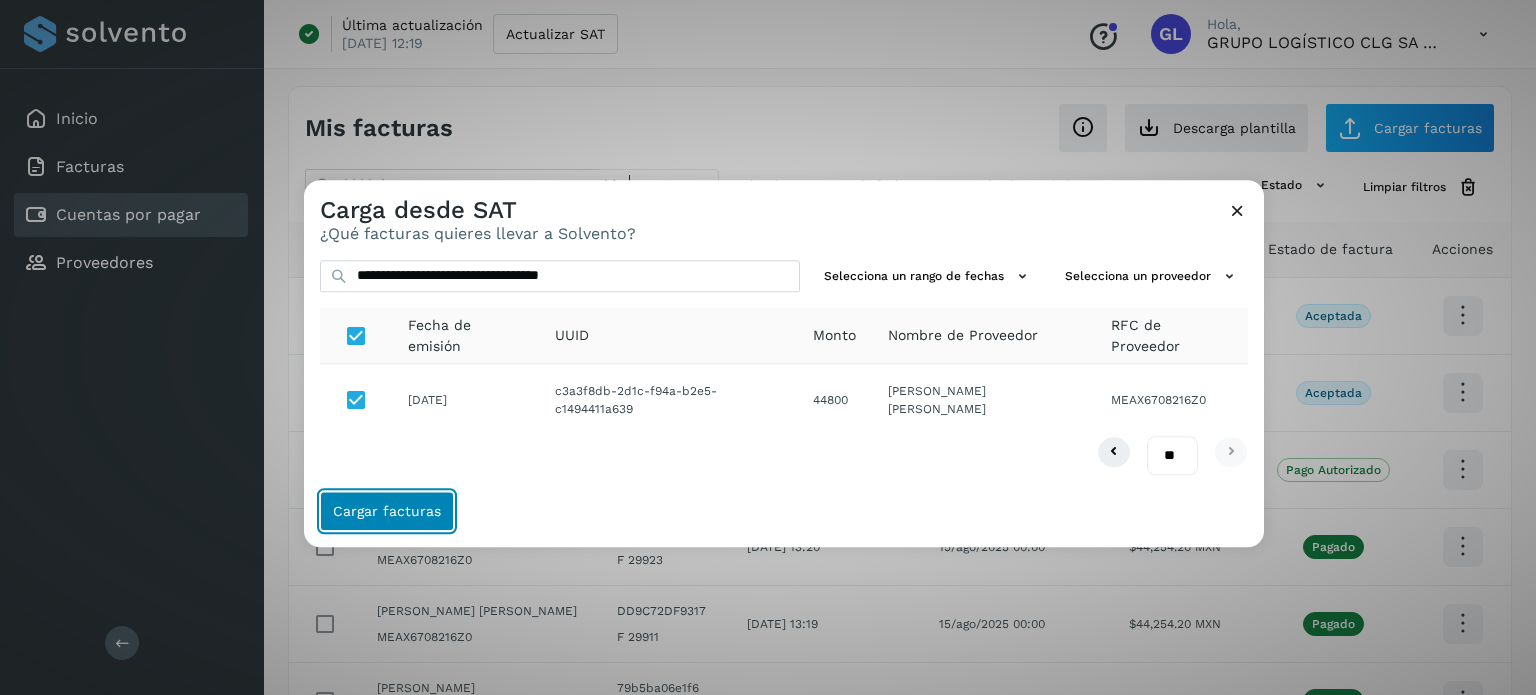 click on "Cargar facturas" 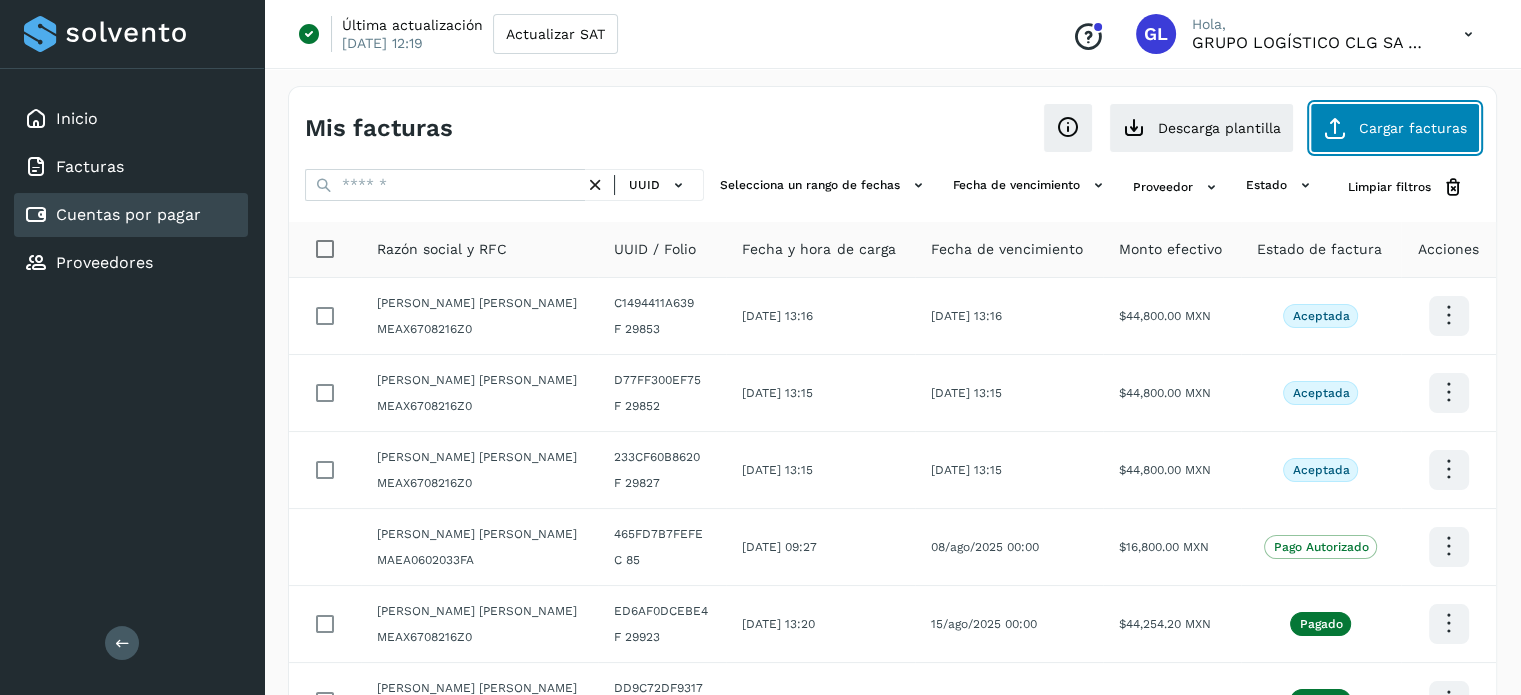 click on "Cargar facturas" 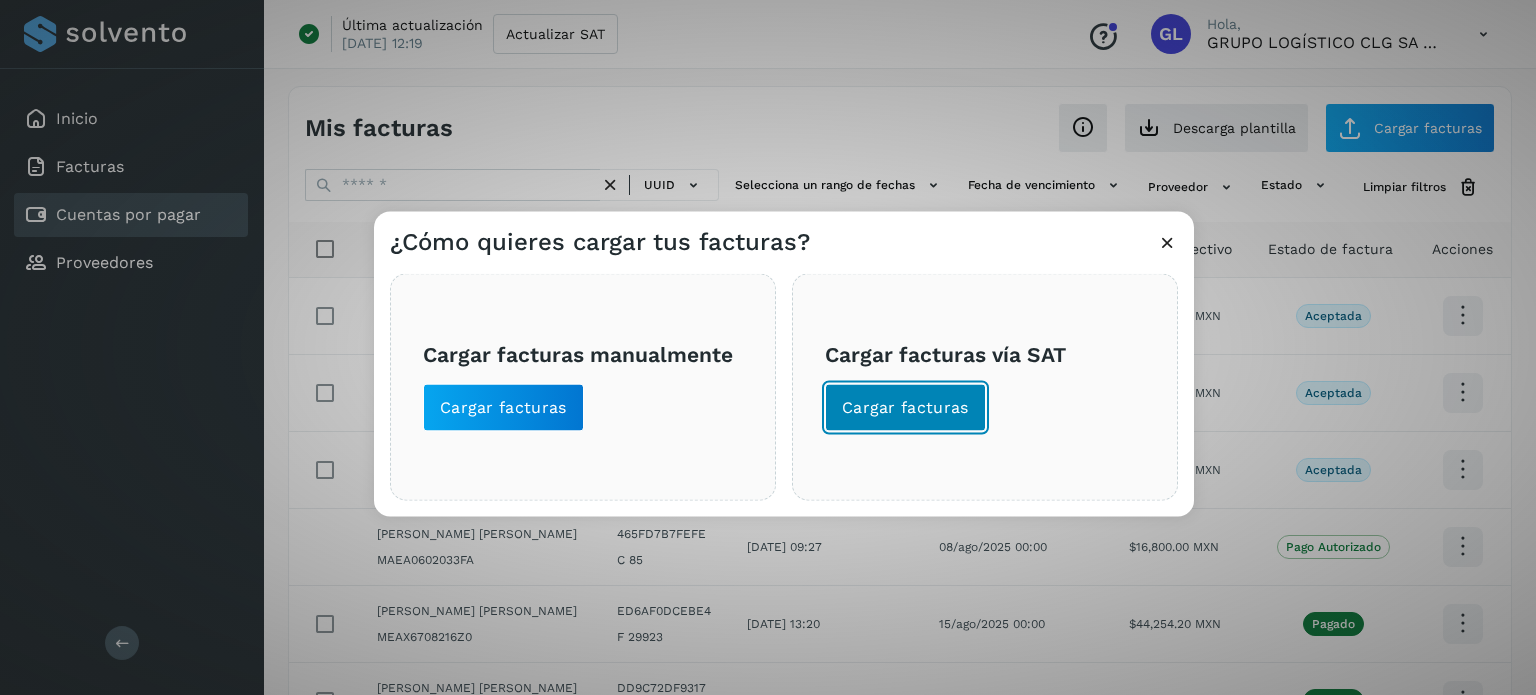 click on "Cargar facturas" at bounding box center [905, 407] 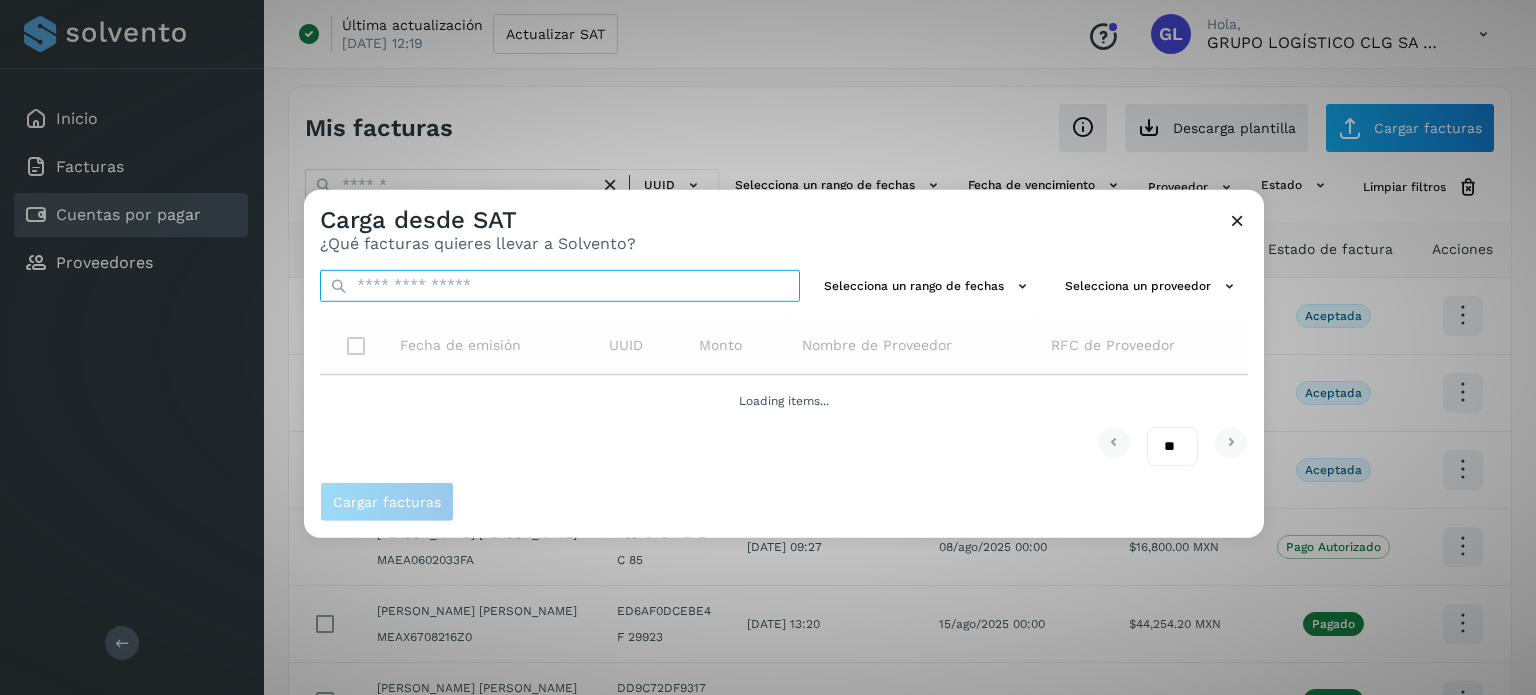 click at bounding box center [560, 285] 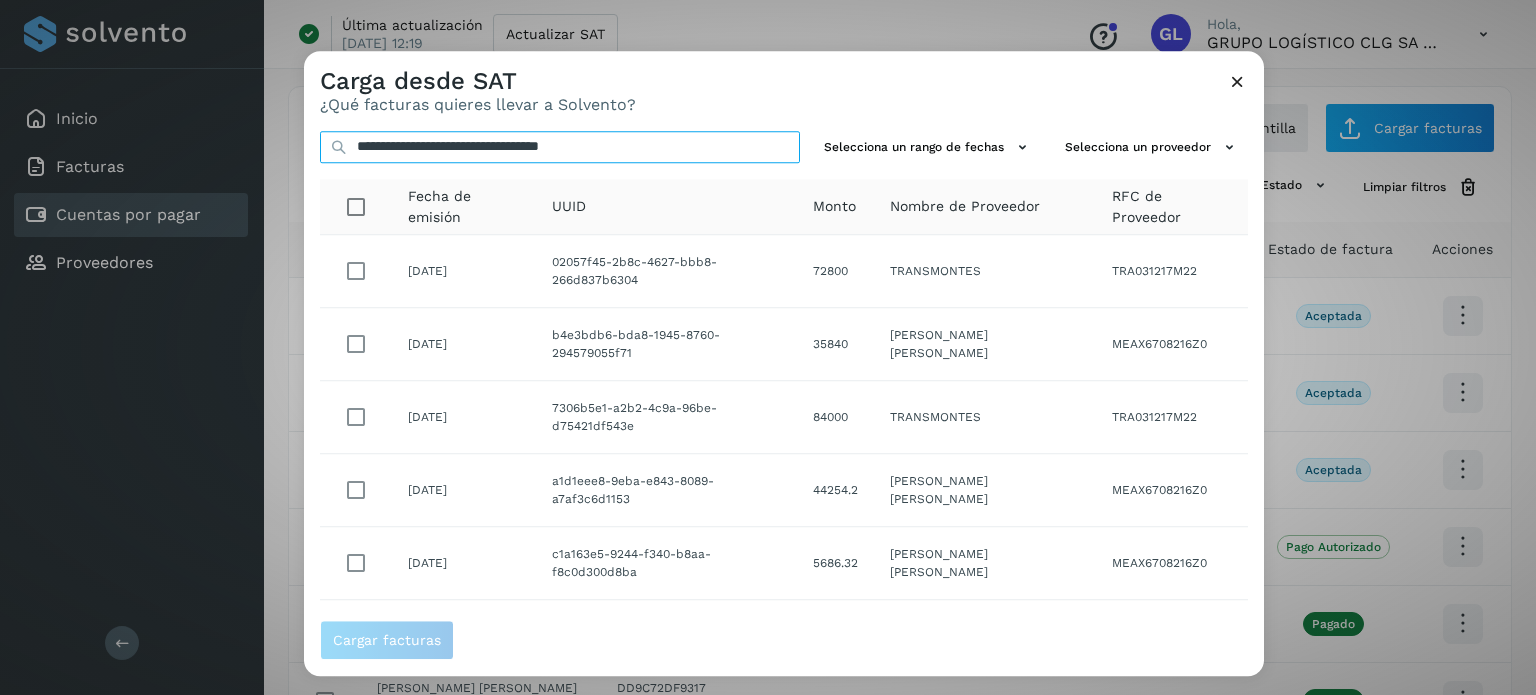 scroll, scrollTop: 396, scrollLeft: 0, axis: vertical 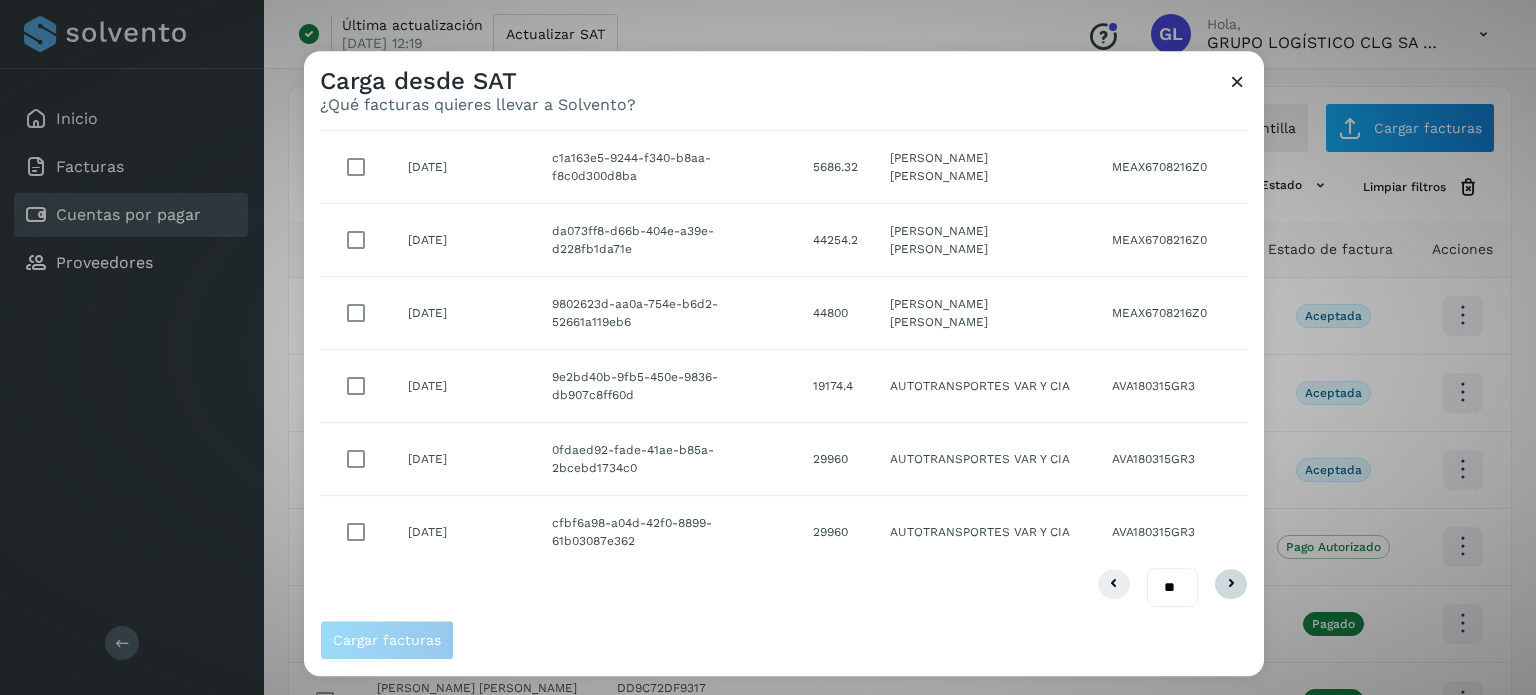 type on "**********" 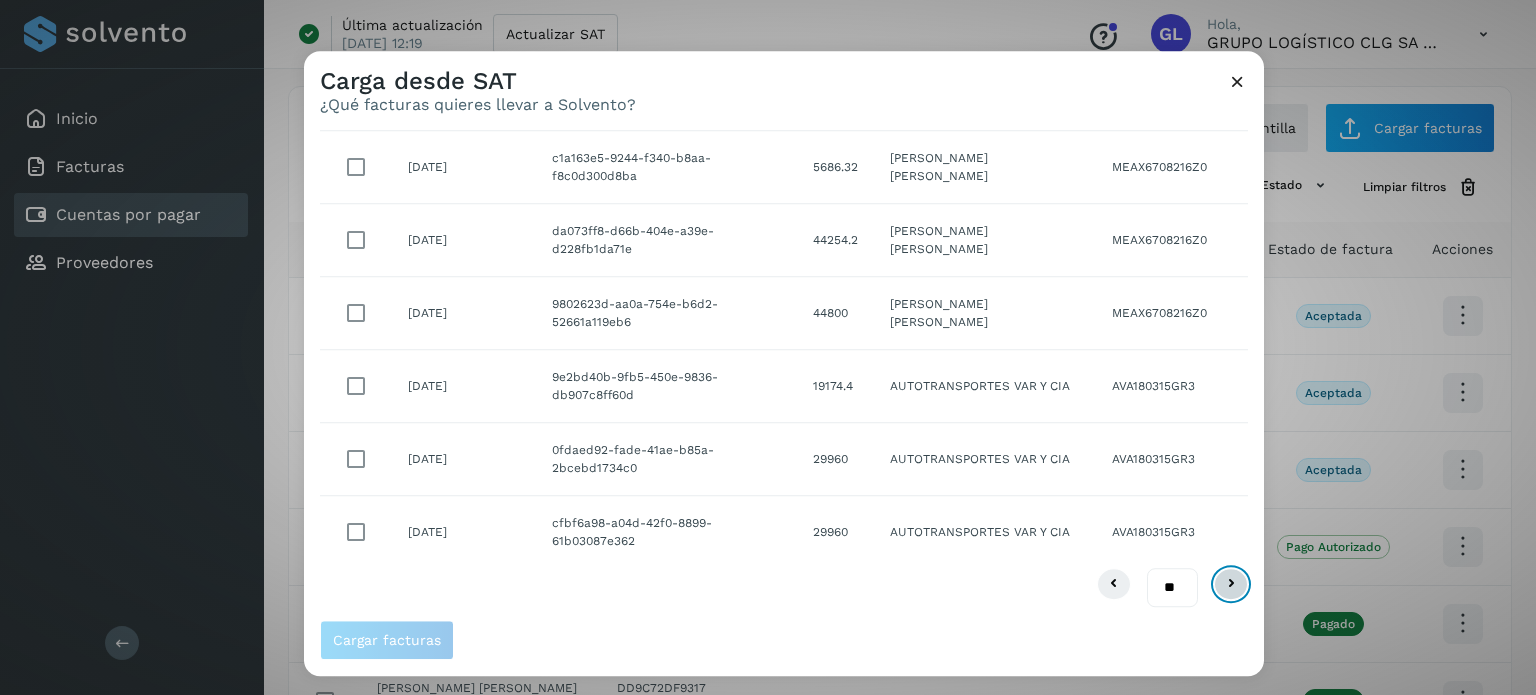 click at bounding box center [1231, 585] 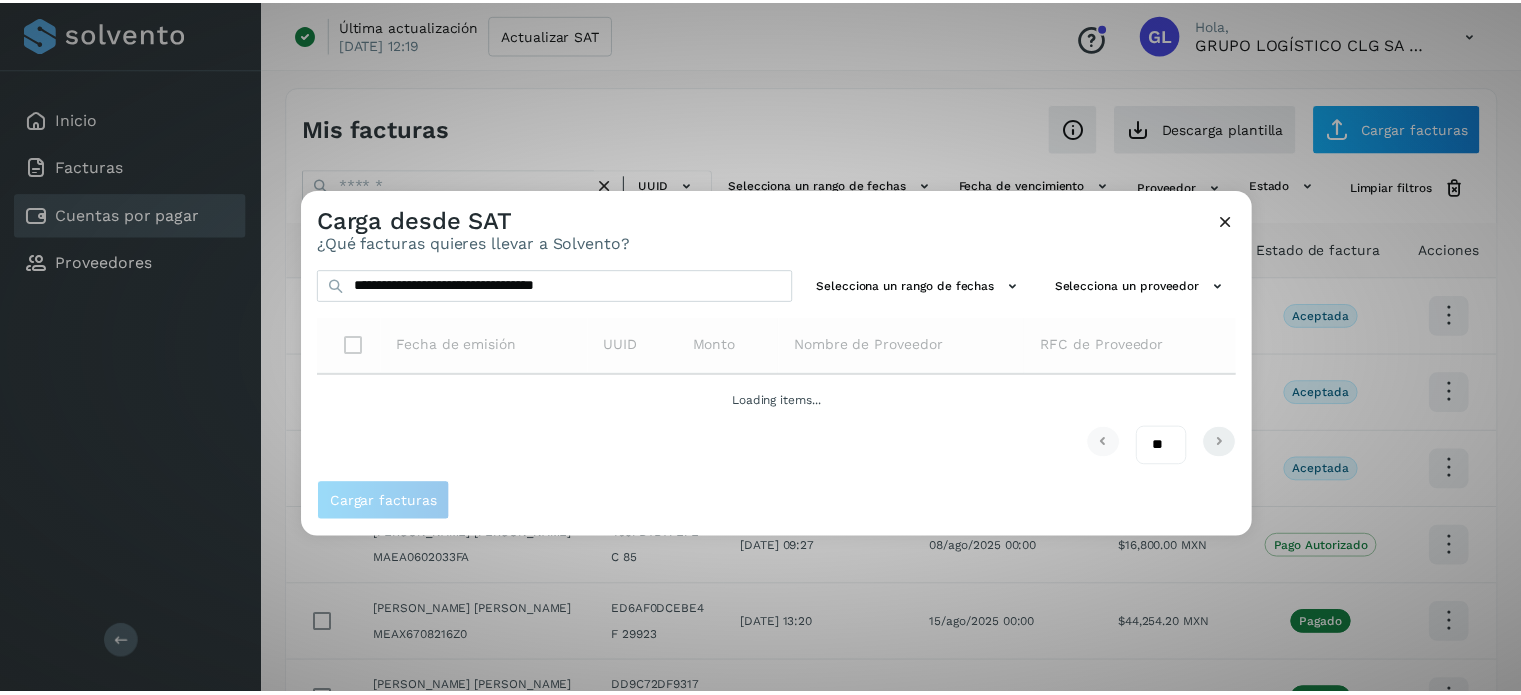 scroll, scrollTop: 0, scrollLeft: 0, axis: both 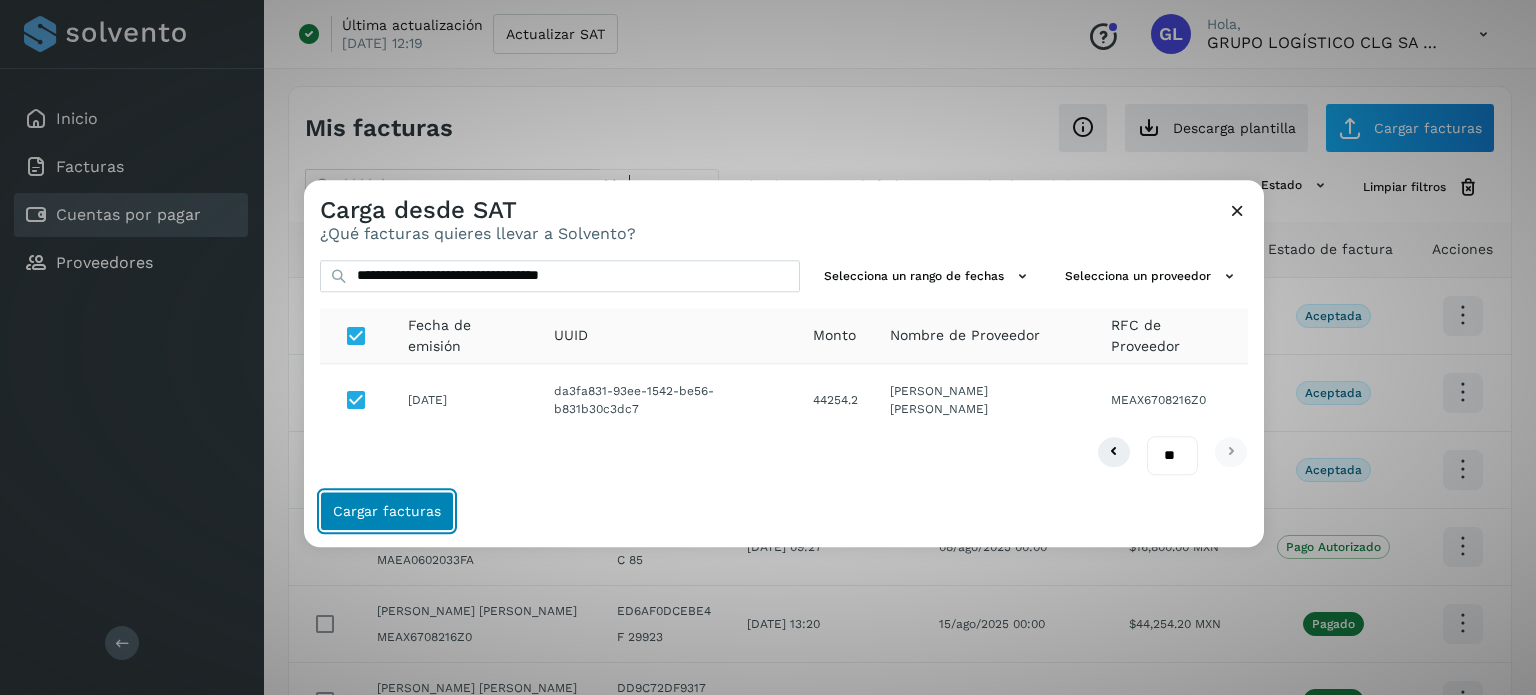 click on "Cargar facturas" 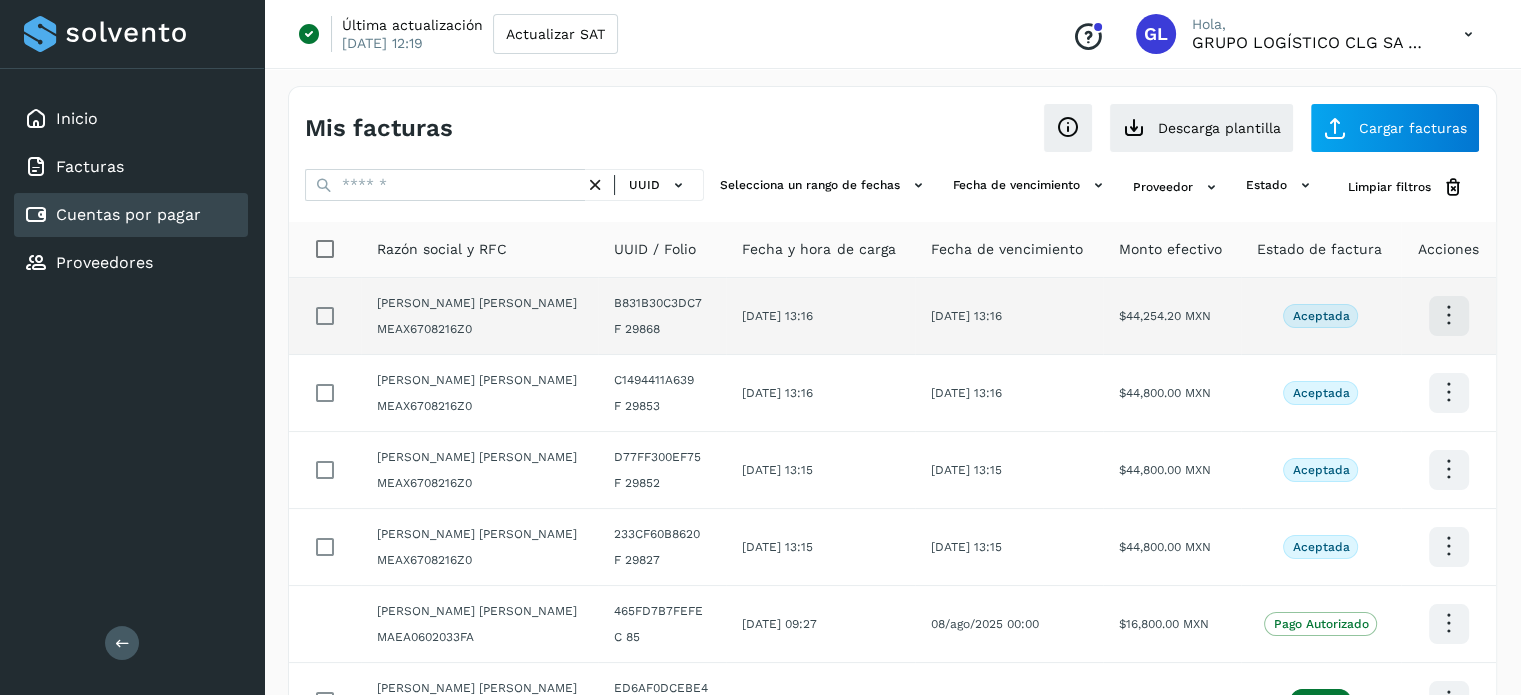 scroll, scrollTop: 110, scrollLeft: 0, axis: vertical 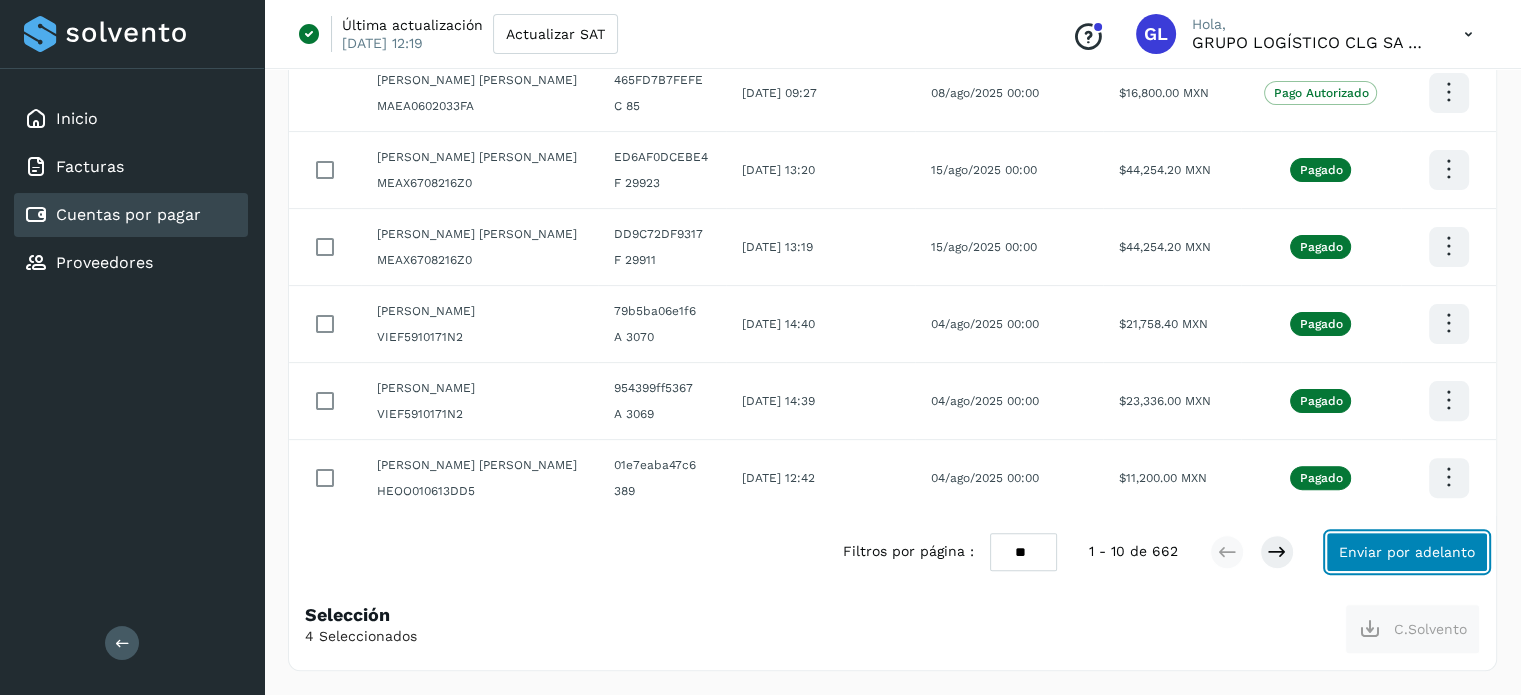 click on "Enviar por adelanto" 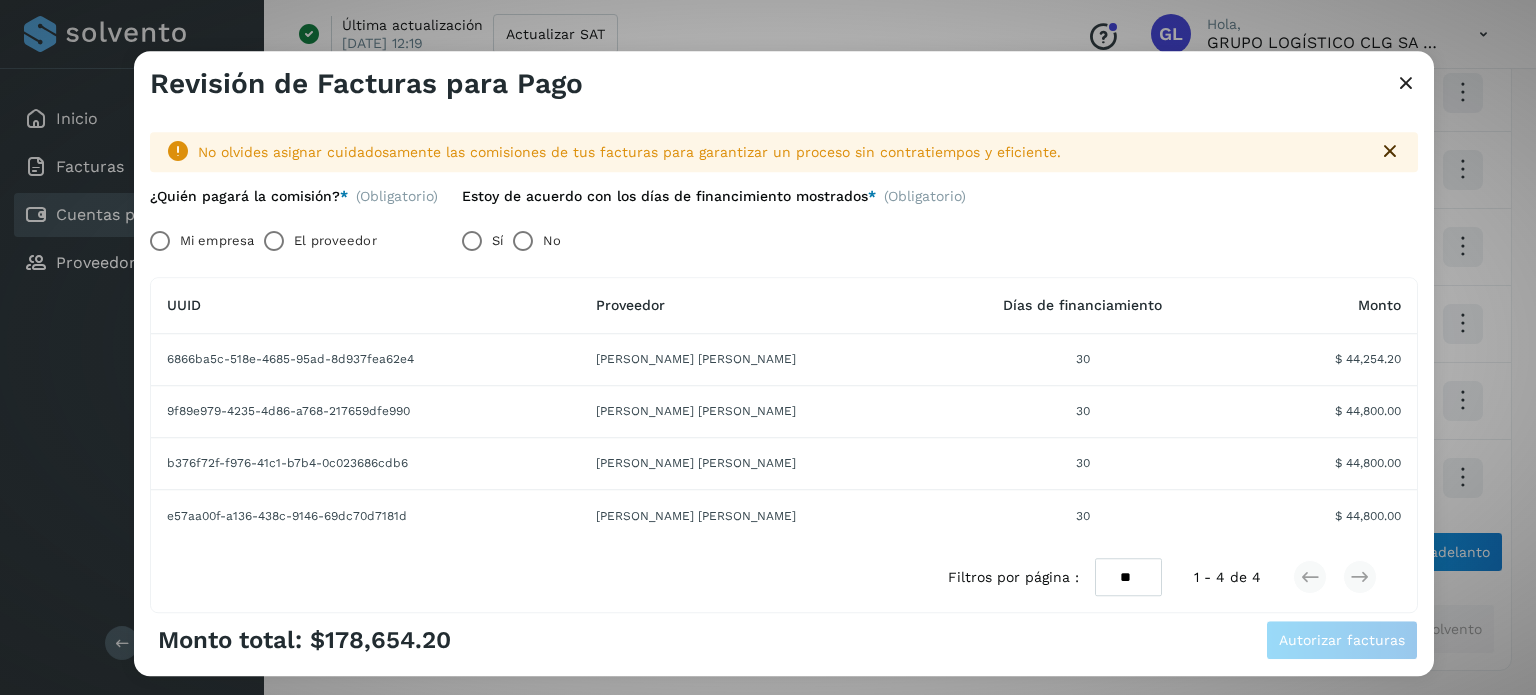 click on "El proveedor" at bounding box center (335, 241) 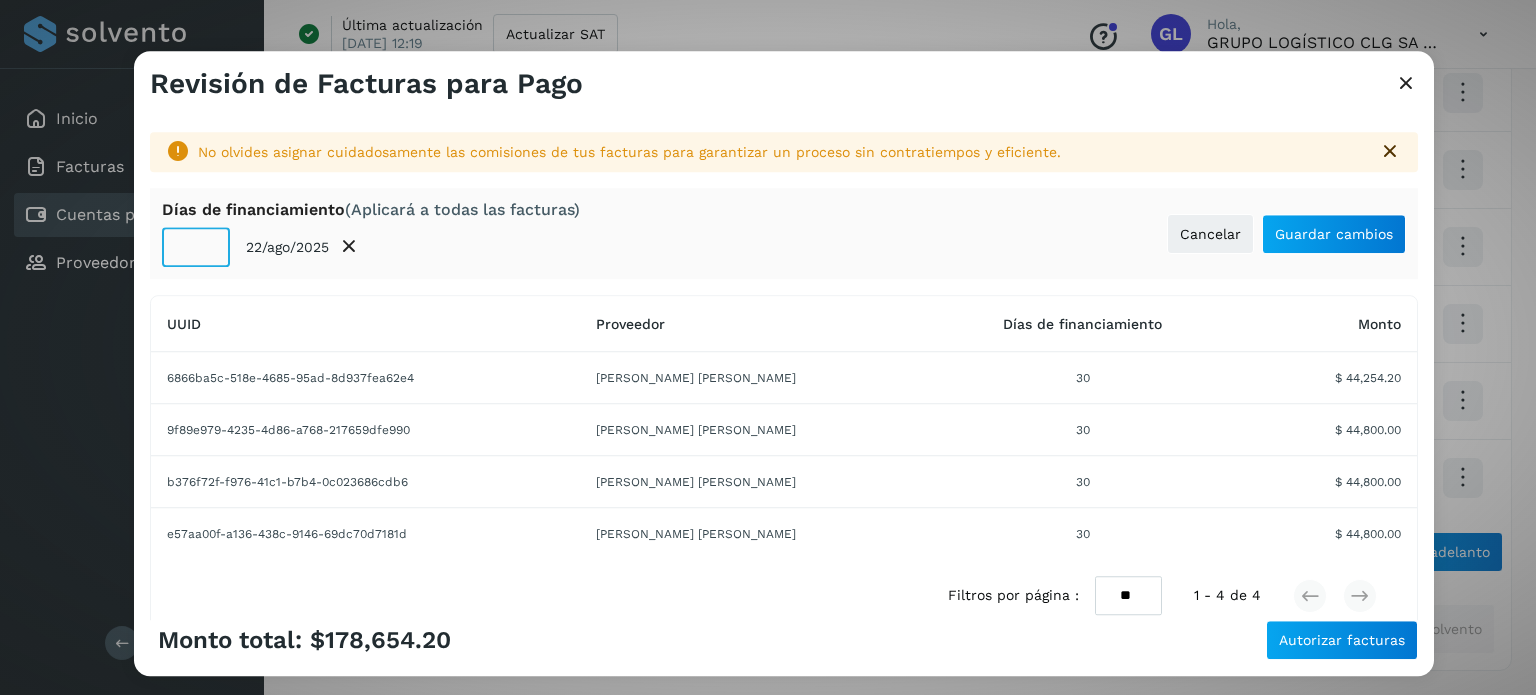 type on "**" 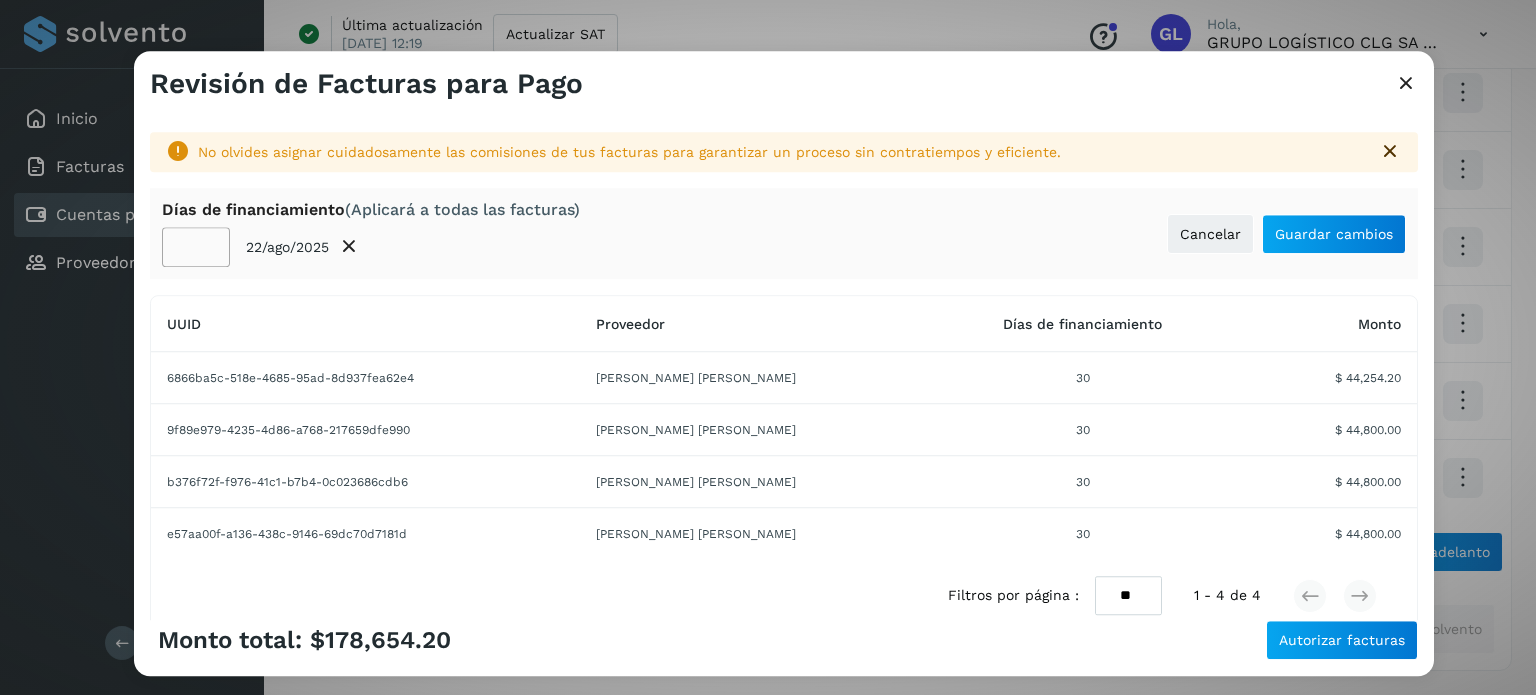 click on "[PERSON_NAME] de financiamiento  (Aplicará a todas las facturas) ** 22/ago/2025 Cancelar Guardar cambios" at bounding box center [784, 233] 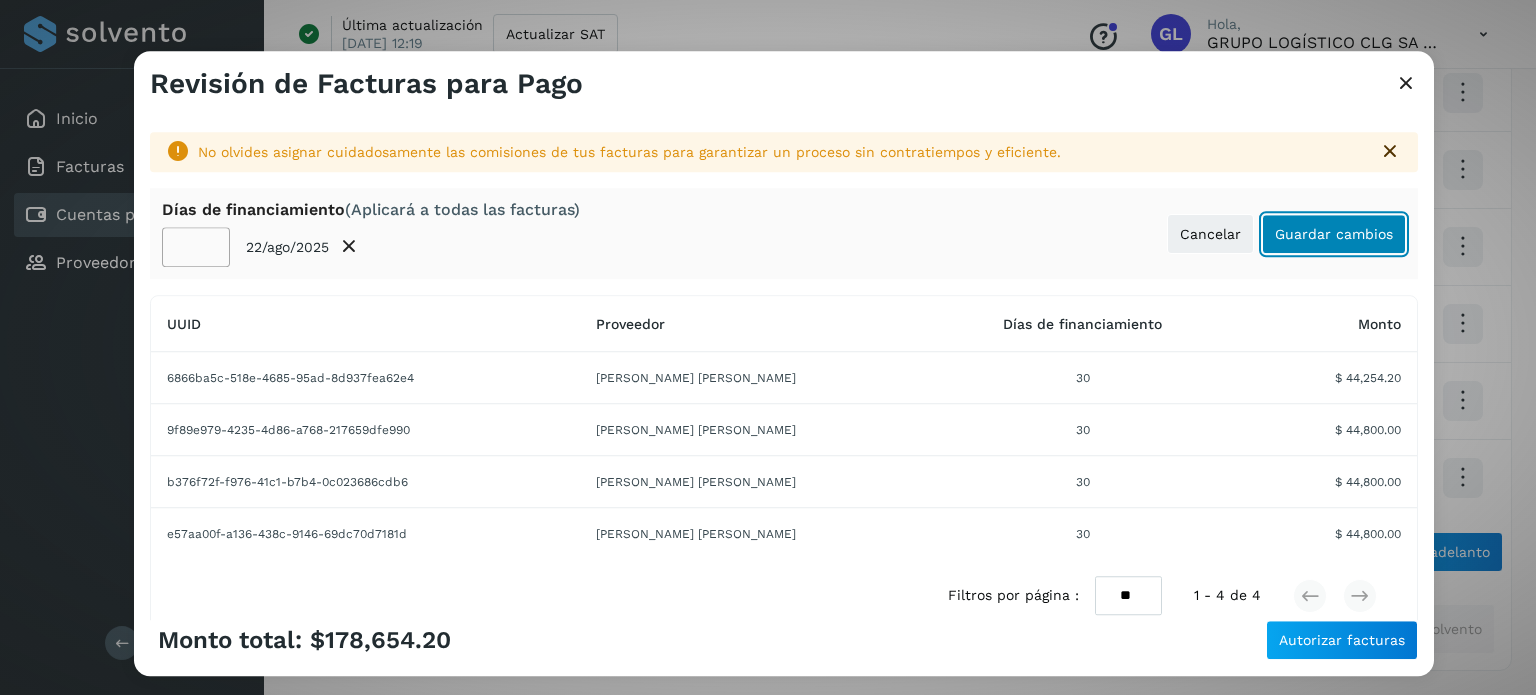 click on "Guardar cambios" 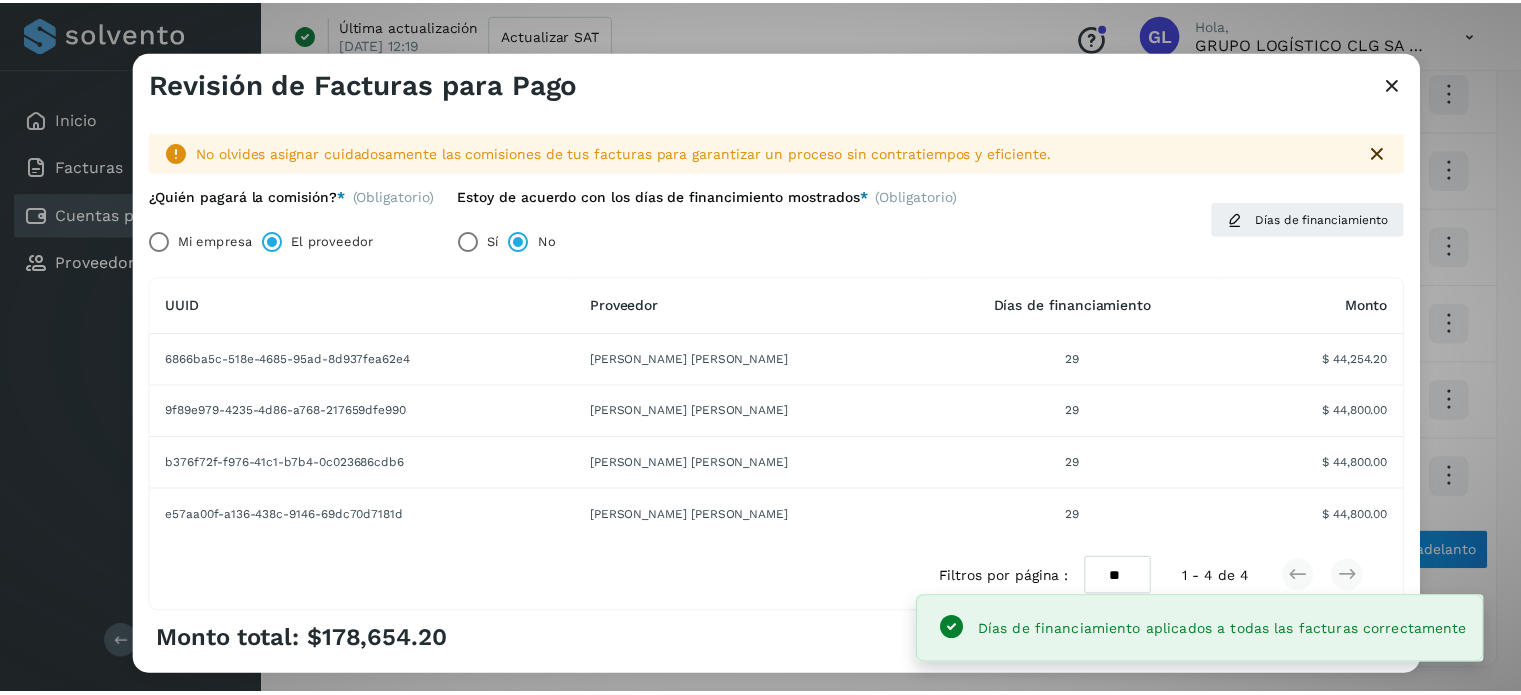 scroll, scrollTop: 80, scrollLeft: 0, axis: vertical 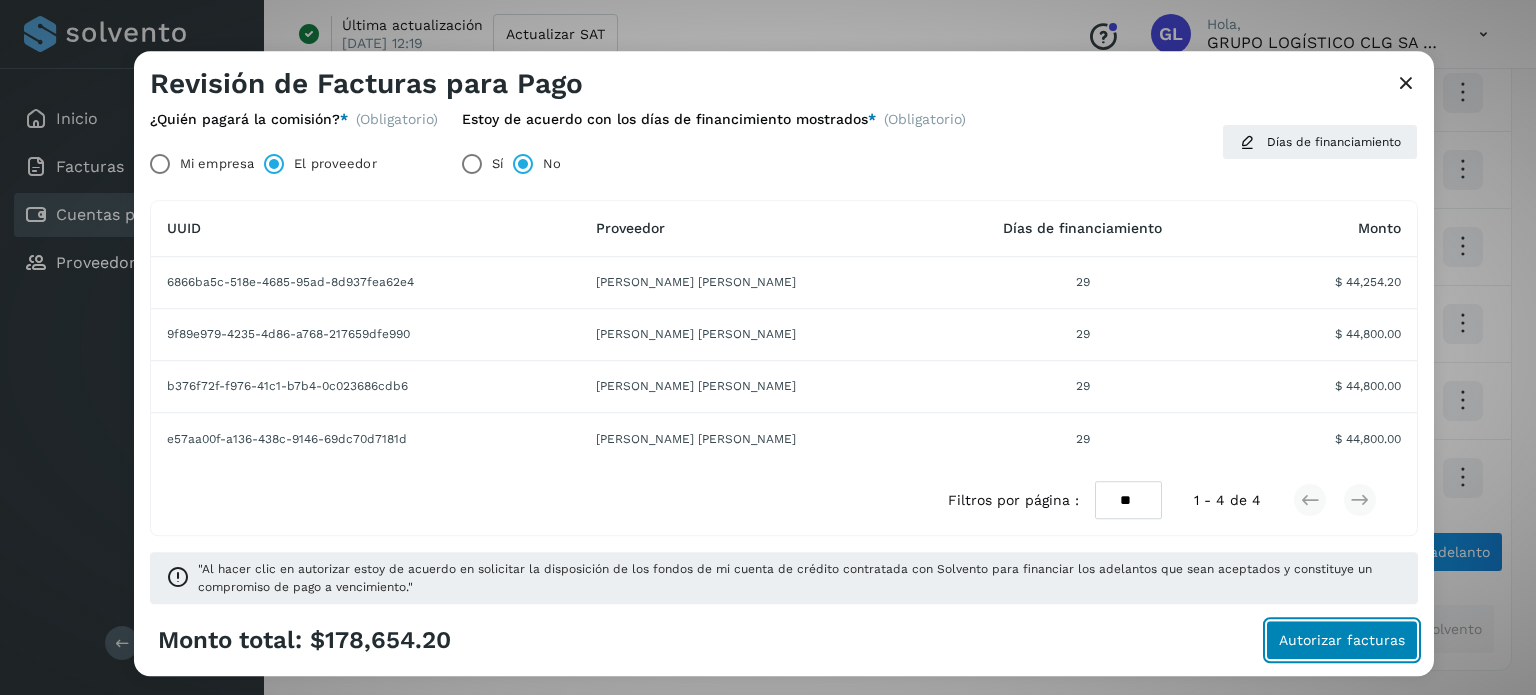 click on "Autorizar facturas" at bounding box center [1342, 640] 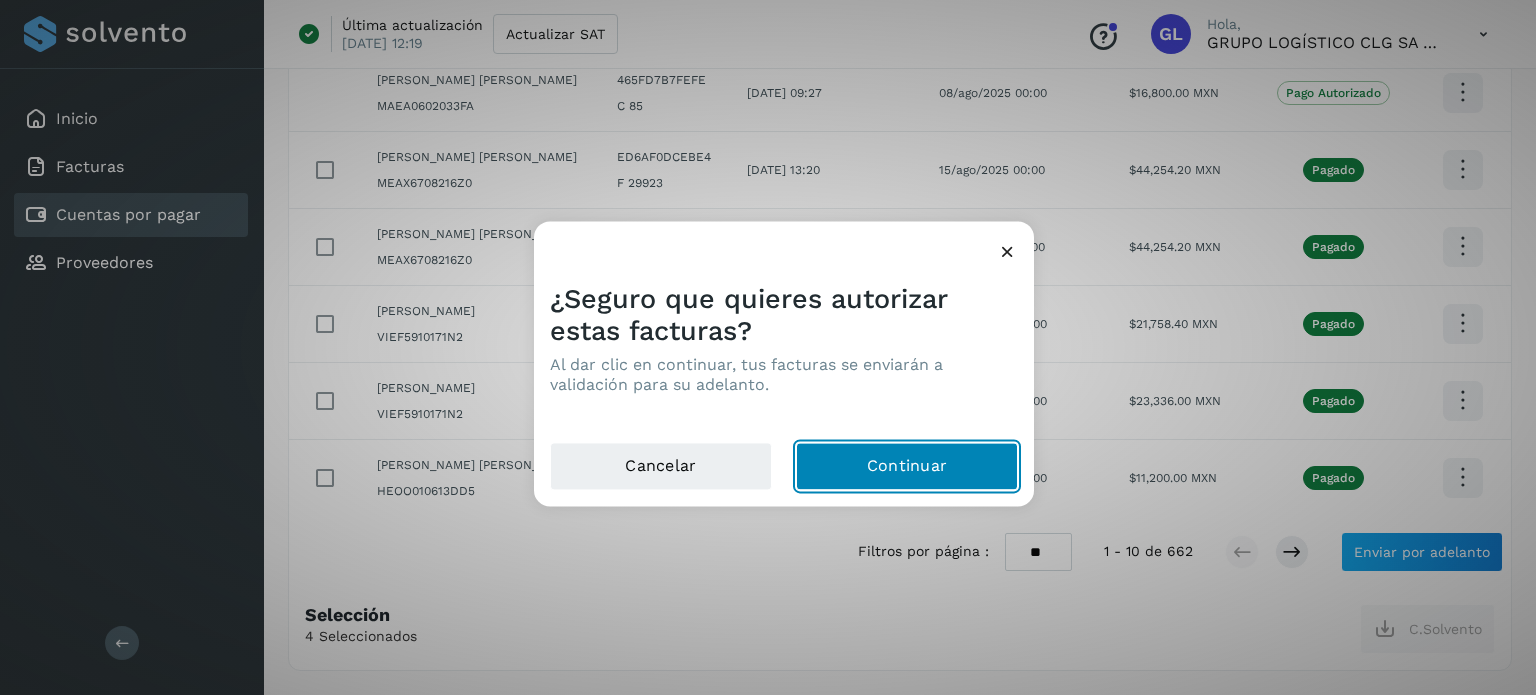 click on "Continuar" 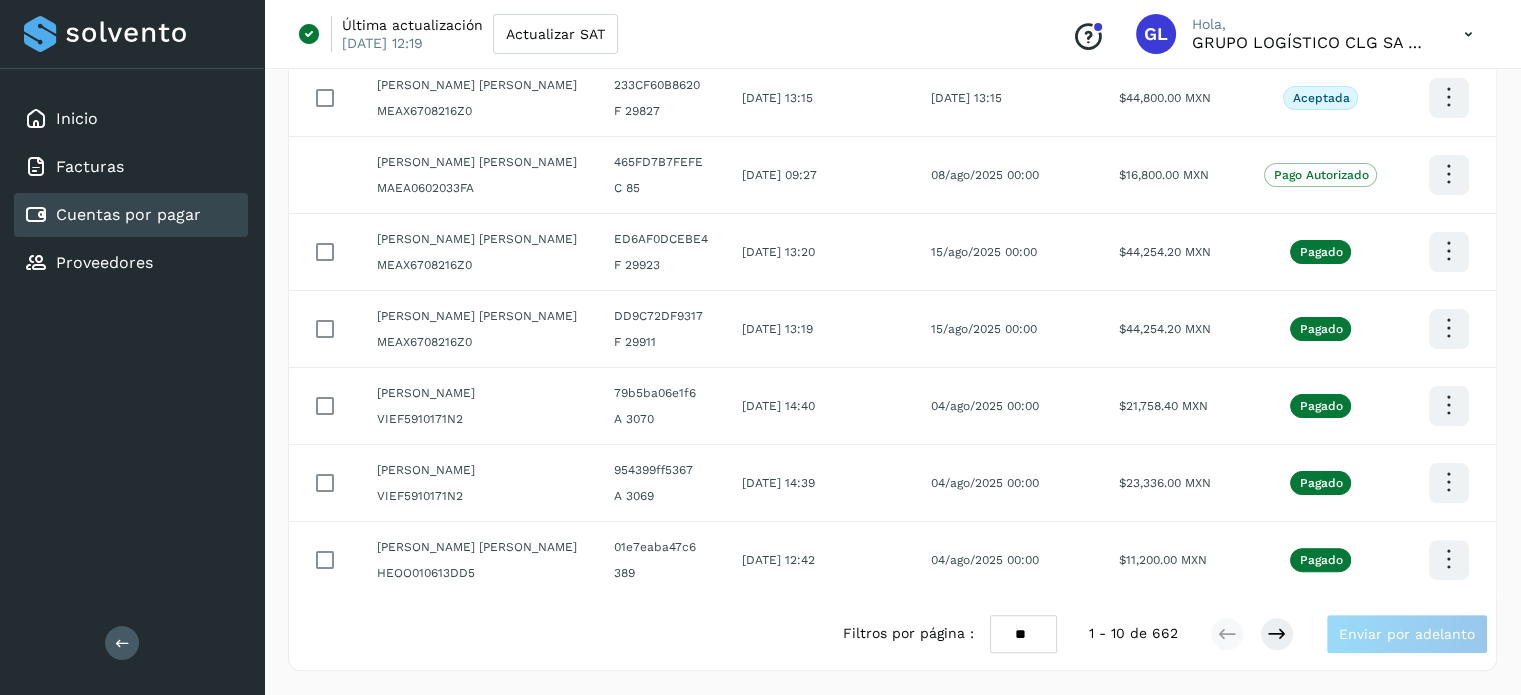 scroll, scrollTop: 553, scrollLeft: 0, axis: vertical 